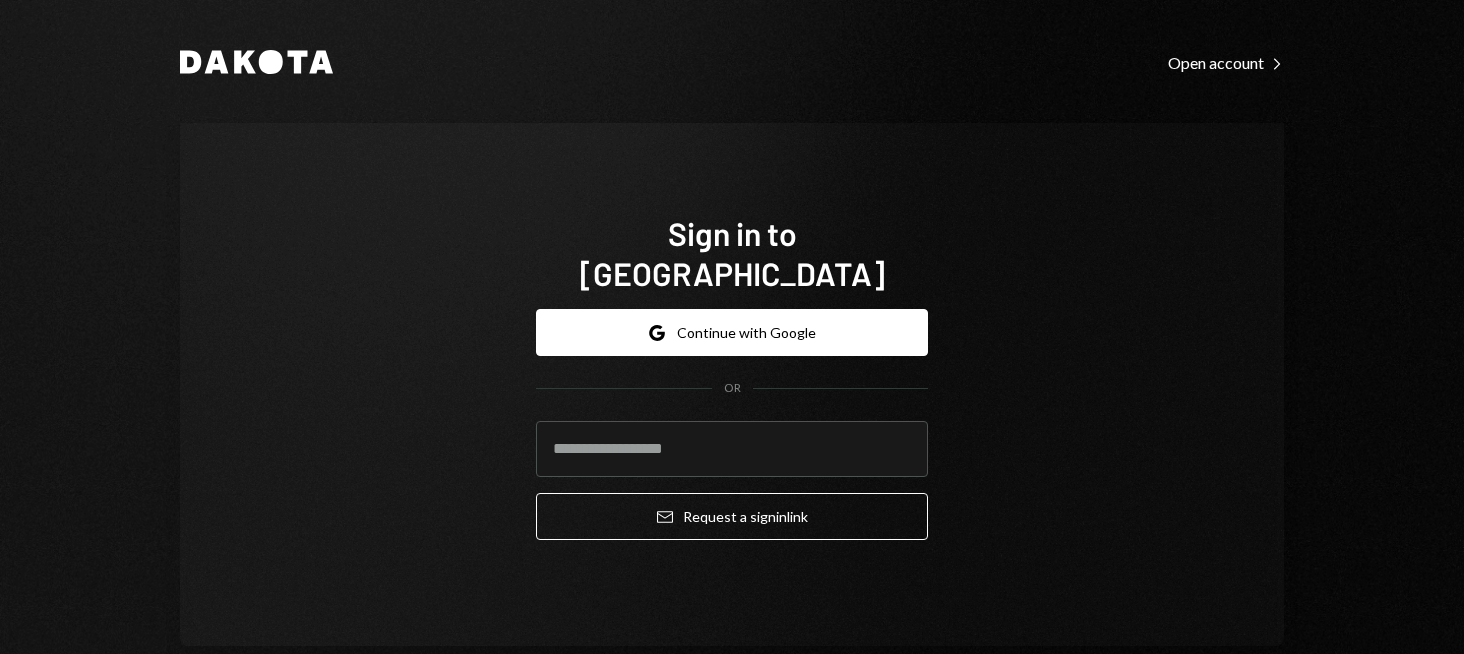 scroll, scrollTop: 0, scrollLeft: 0, axis: both 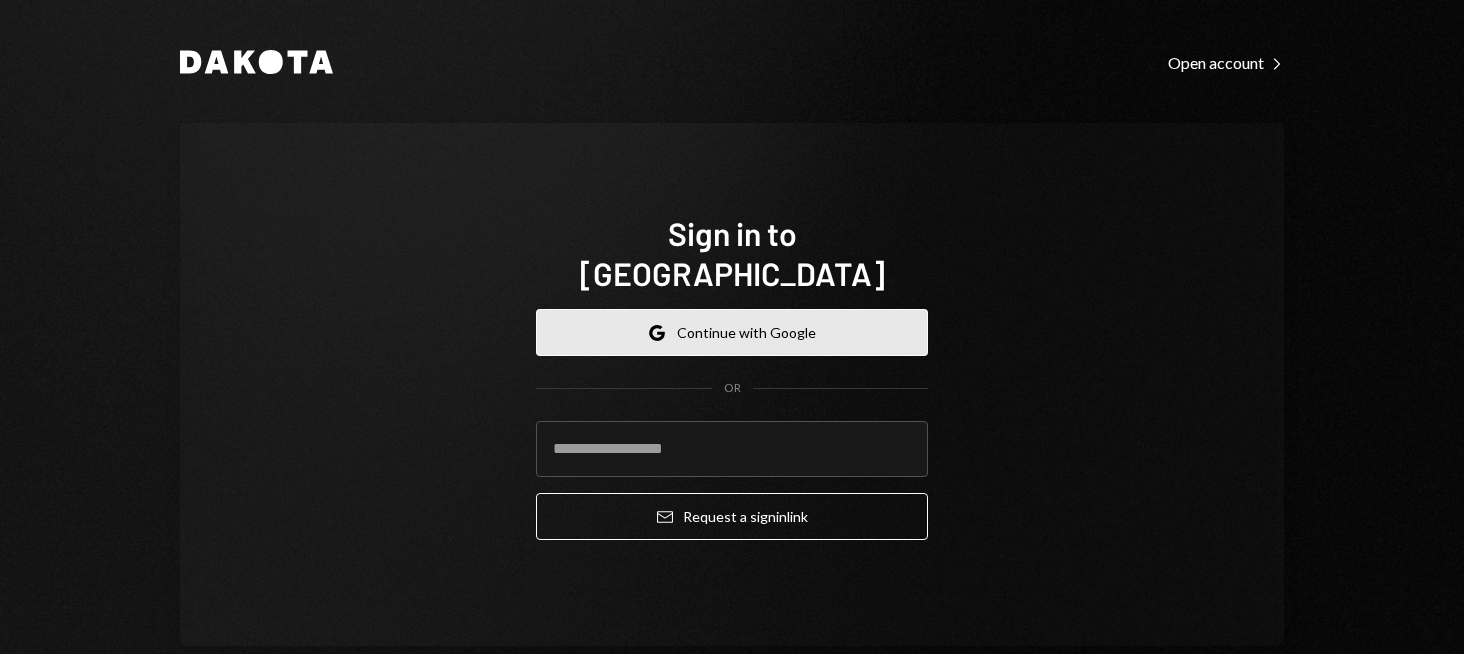 click on "Google  Continue with Google" at bounding box center [732, 332] 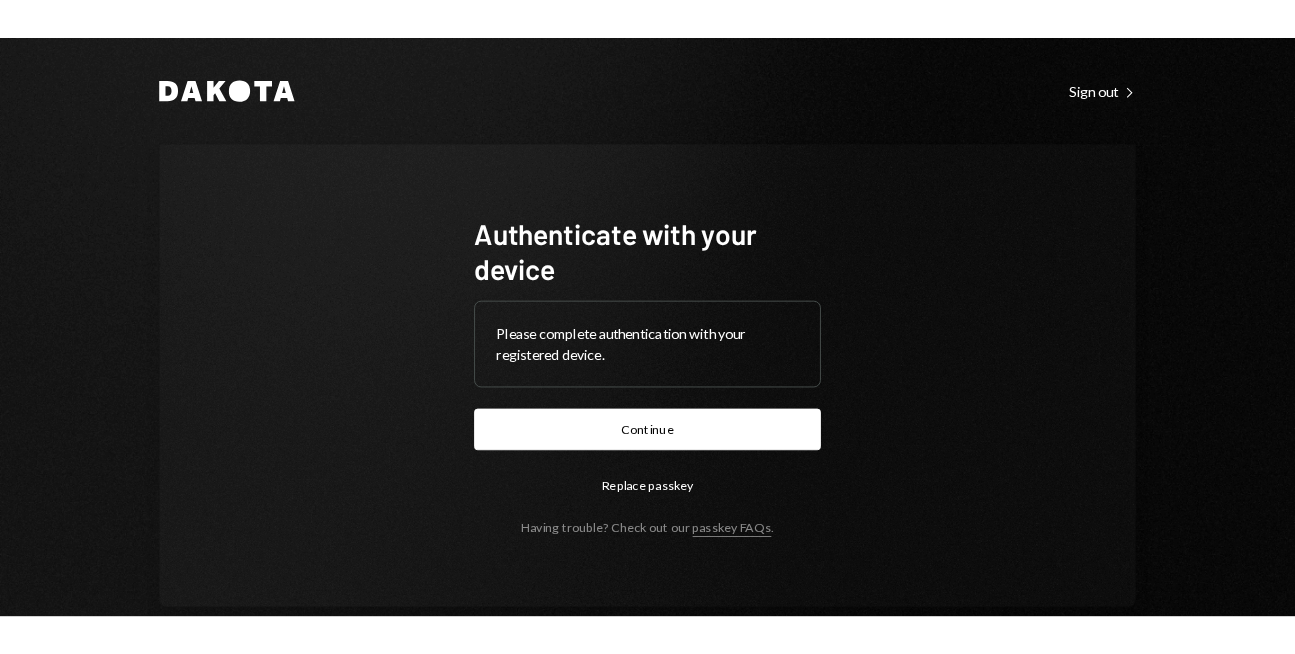 scroll, scrollTop: 0, scrollLeft: 0, axis: both 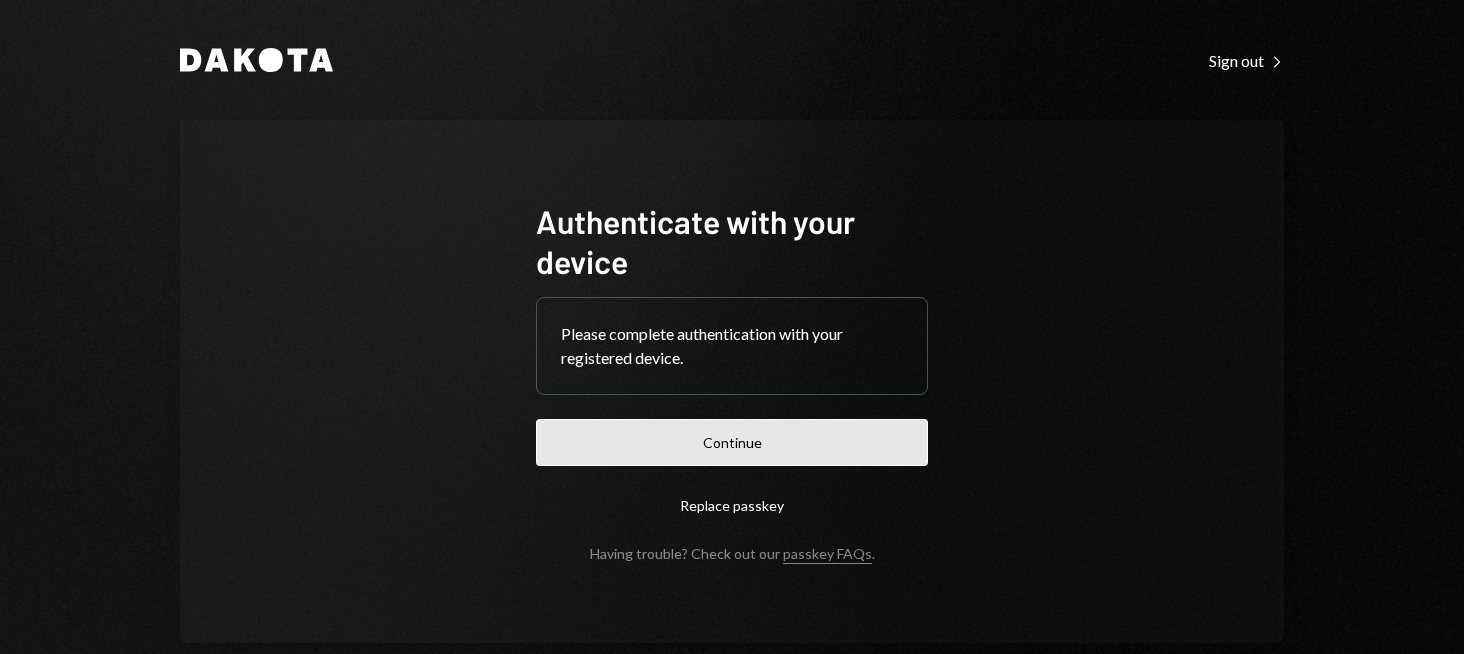 click on "Continue" at bounding box center [732, 442] 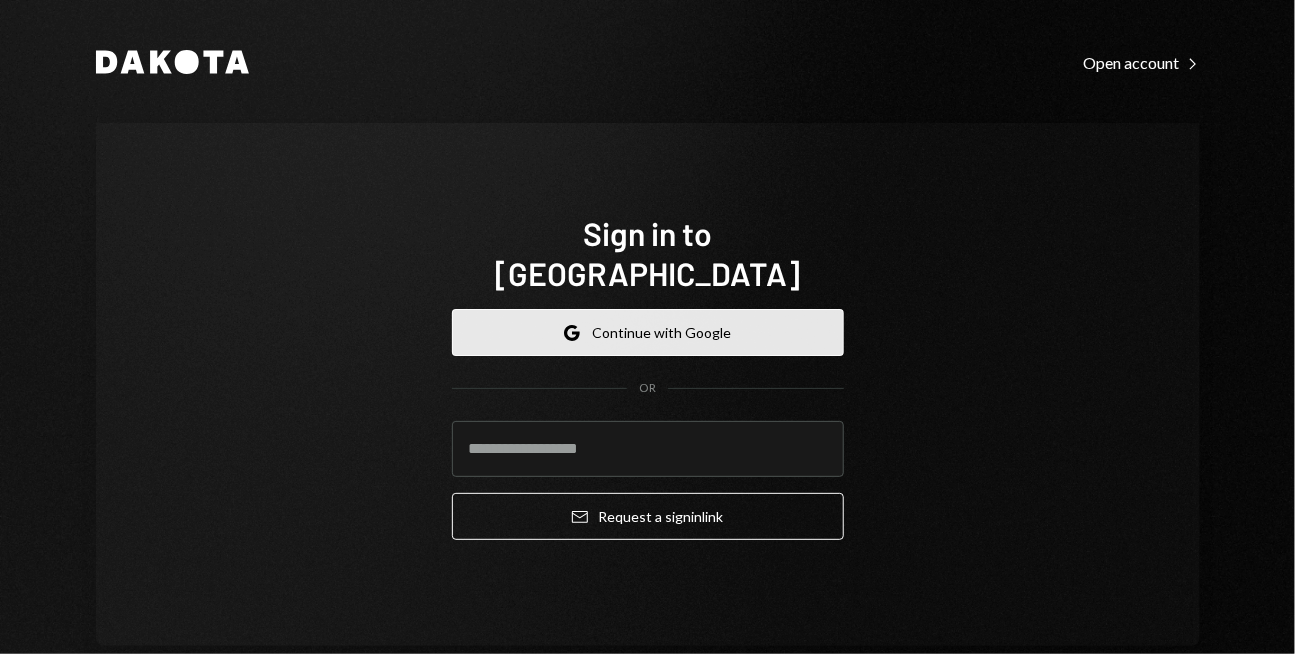 click on "Google  Continue with Google" at bounding box center [648, 332] 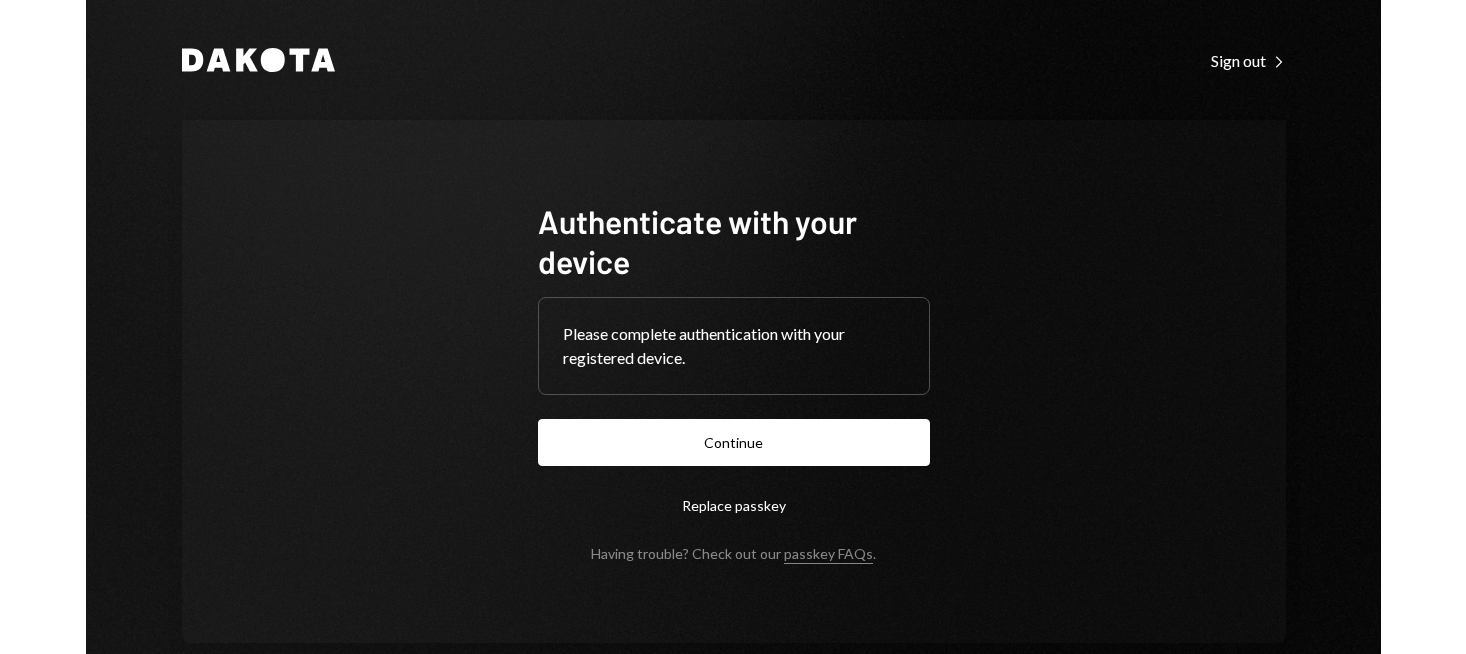scroll, scrollTop: 0, scrollLeft: 0, axis: both 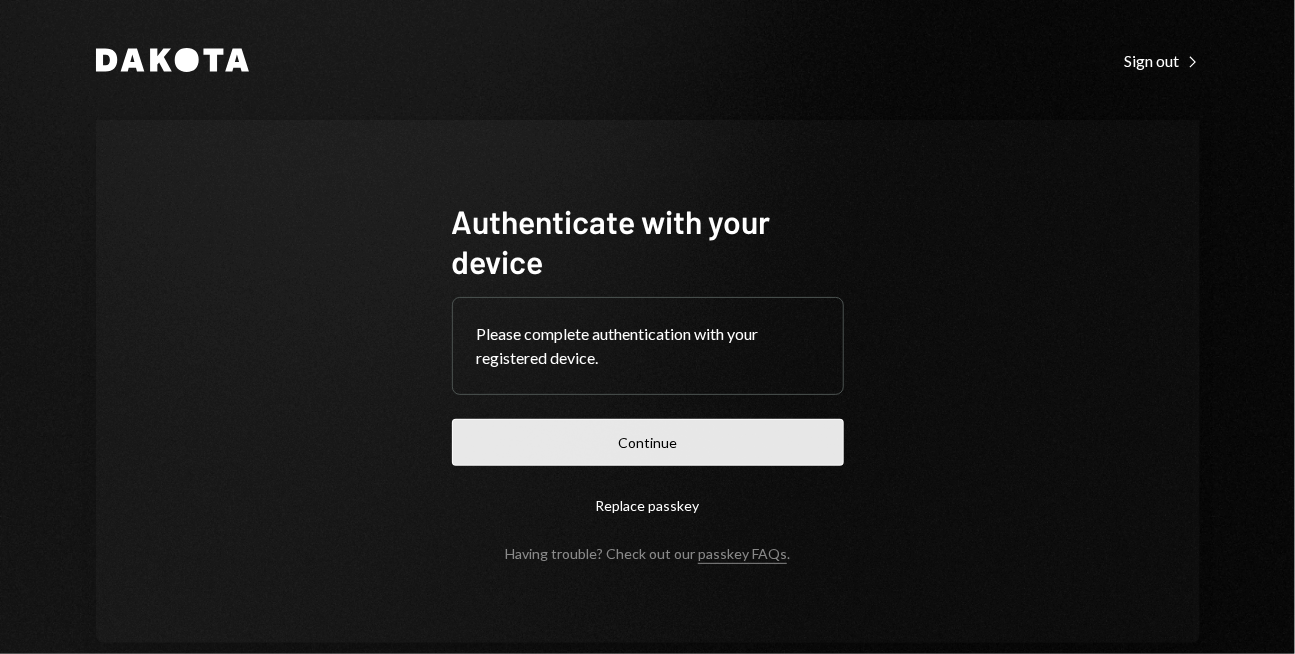 click on "Continue" at bounding box center (648, 442) 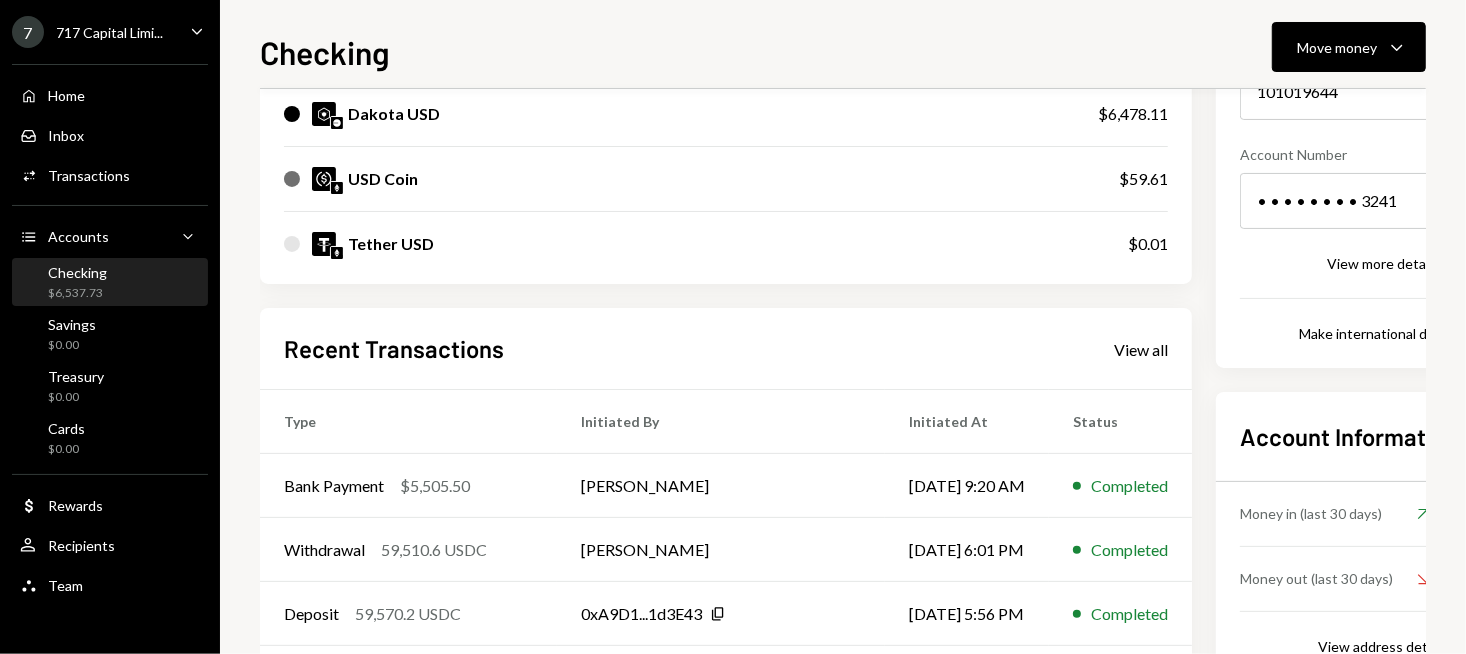 scroll, scrollTop: 400, scrollLeft: 0, axis: vertical 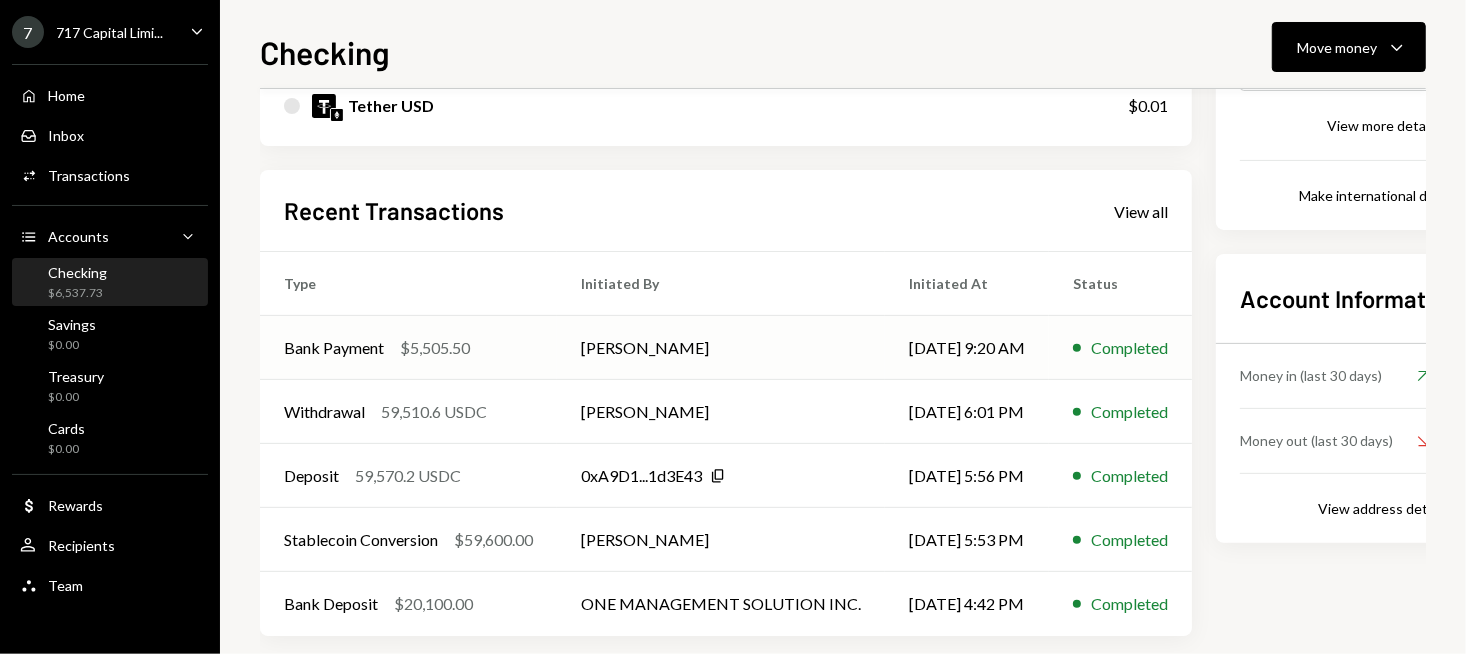 click on "$5,505.50" at bounding box center [435, 348] 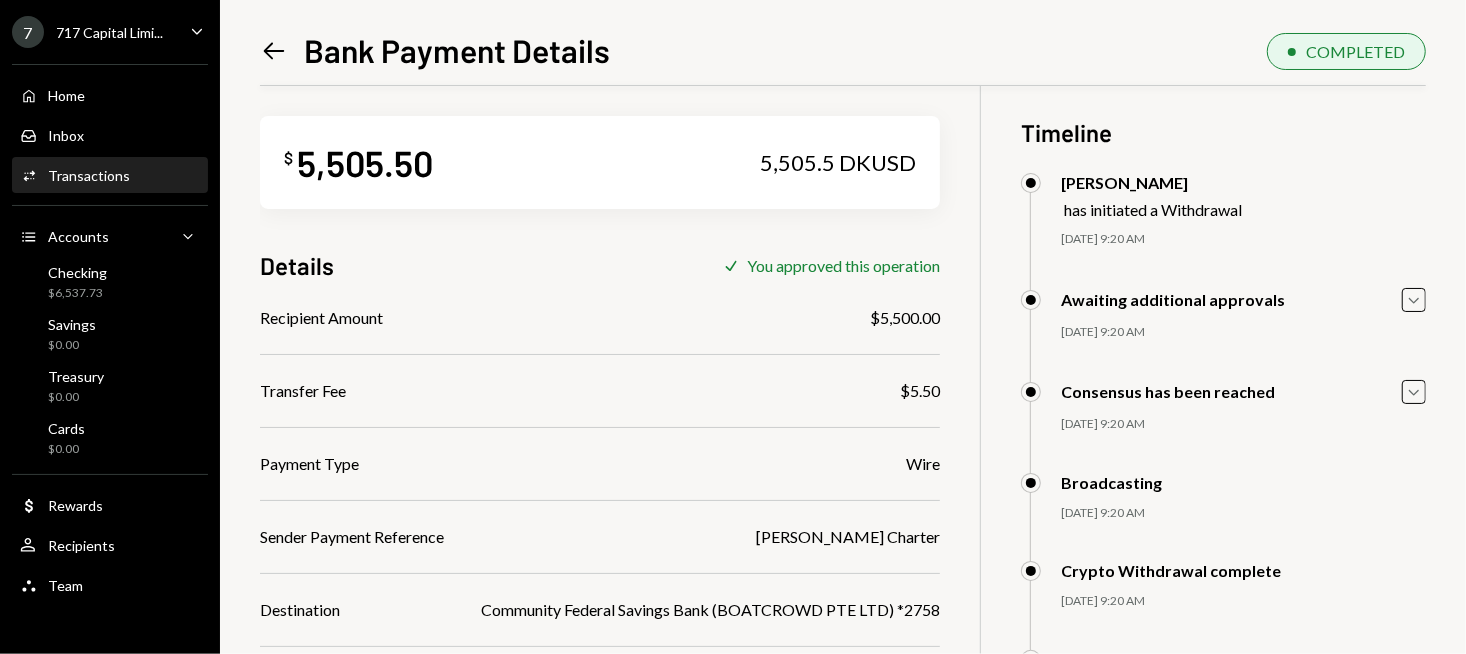 scroll, scrollTop: 0, scrollLeft: 0, axis: both 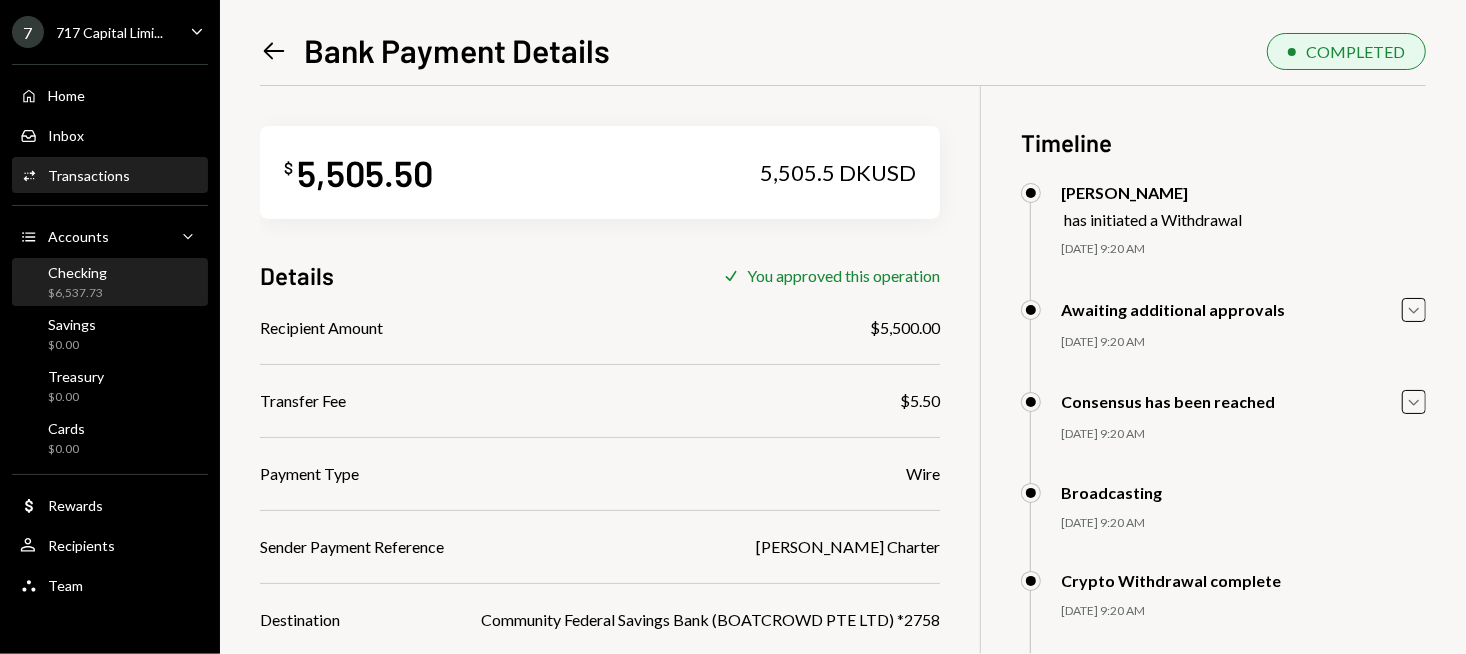 click on "Checking $6,537.73" at bounding box center (110, 283) 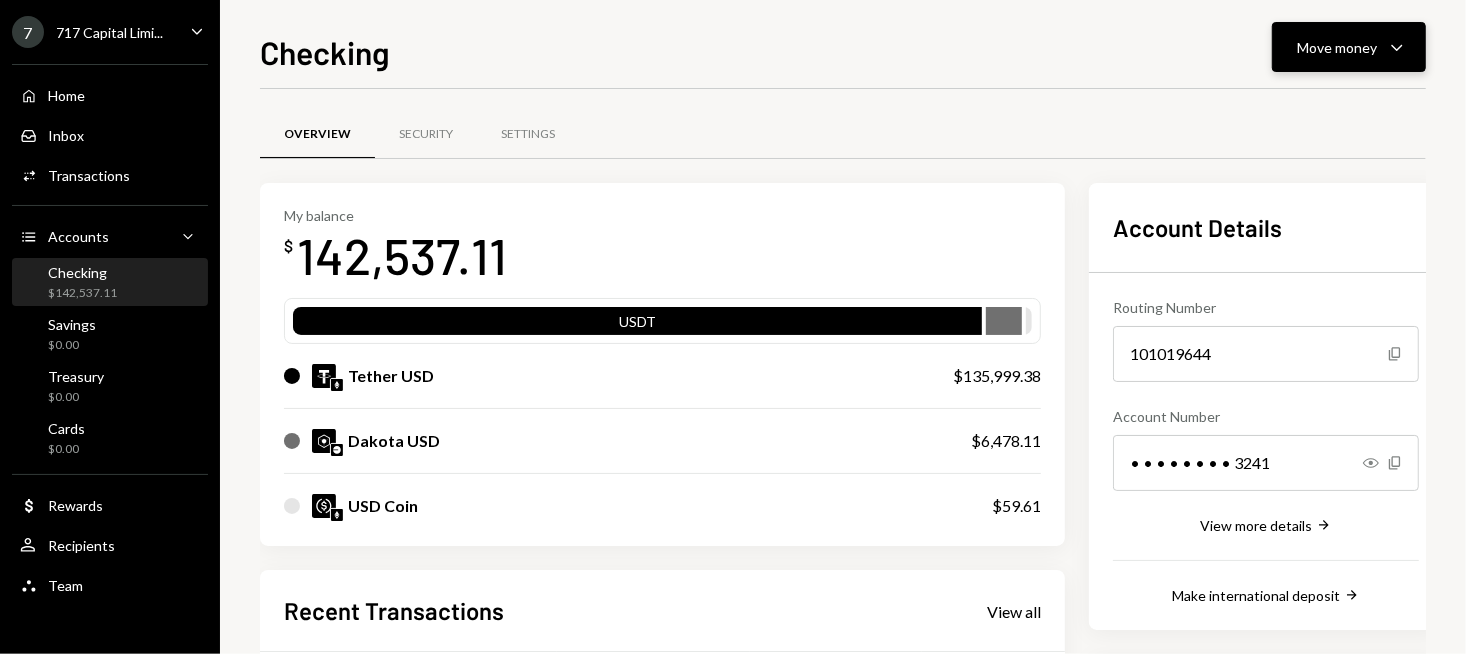 click on "Move money Caret Down" at bounding box center [1349, 47] 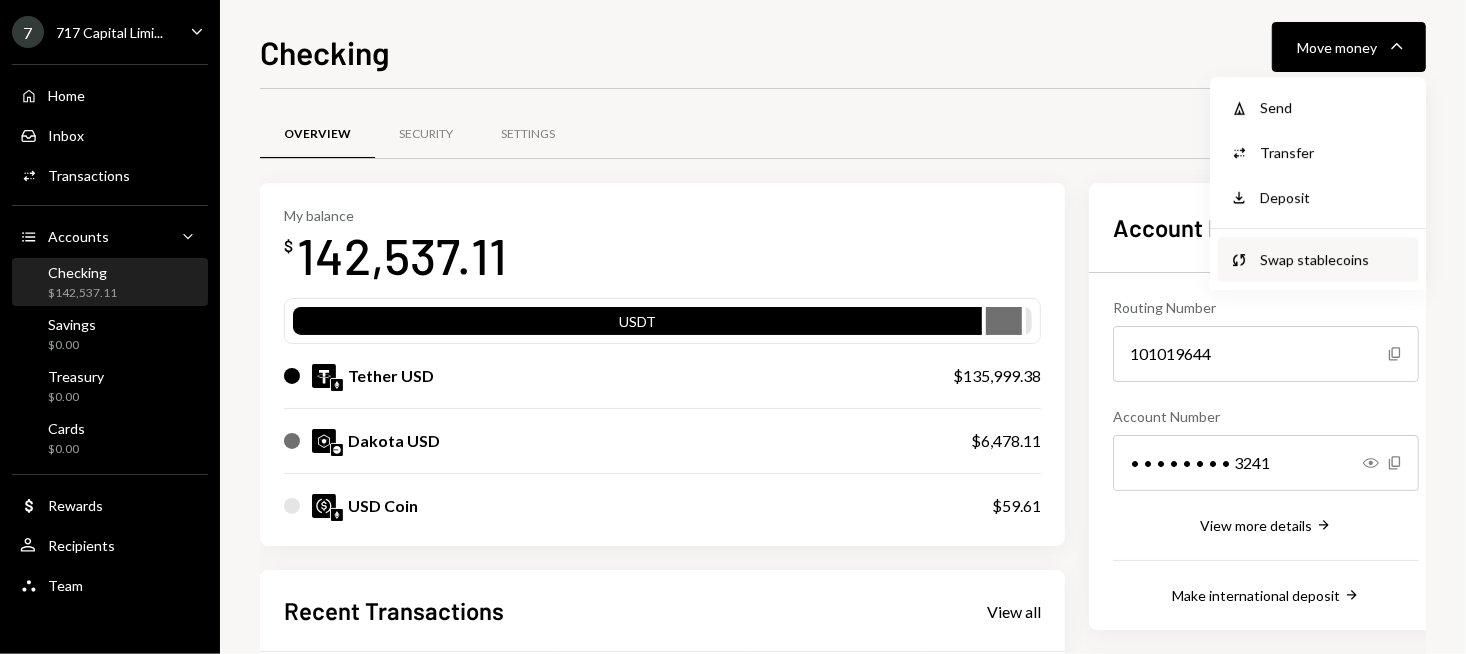 click on "Swap stablecoins" at bounding box center [1333, 259] 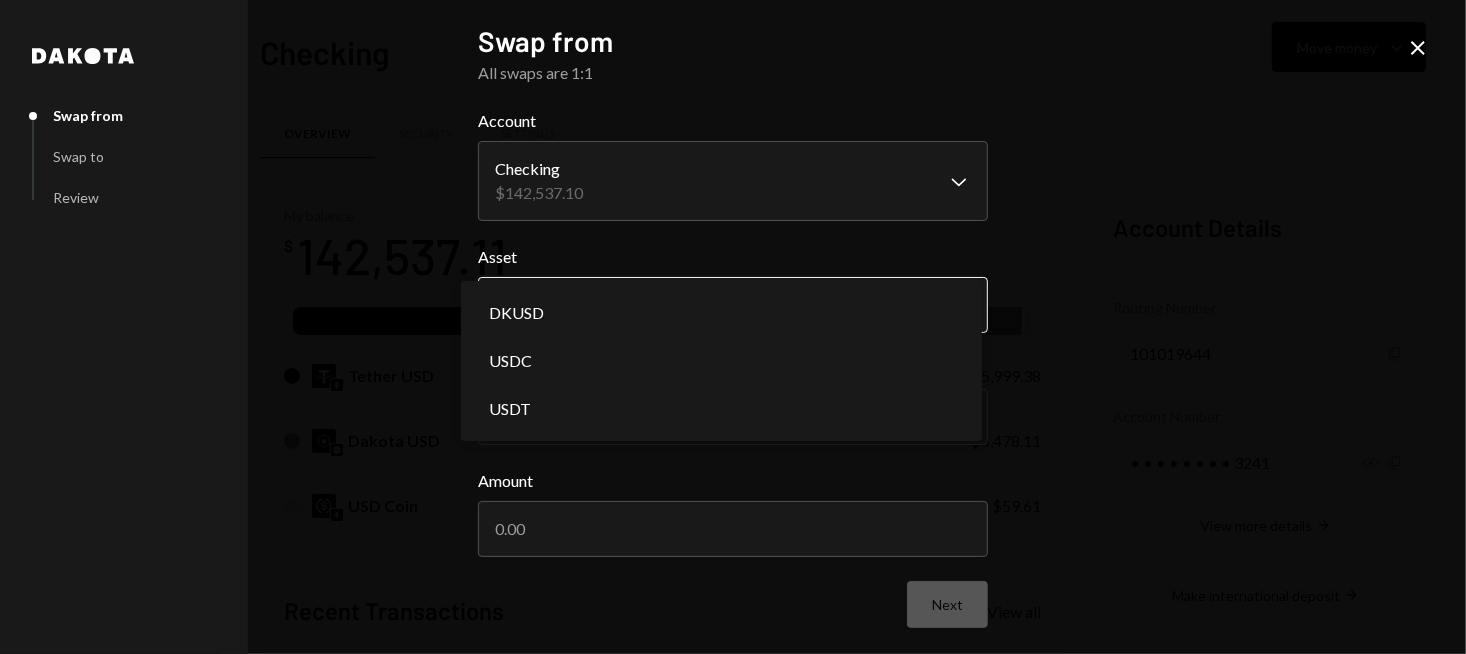 click on "7 717 Capital Limi... Caret Down Home Home Inbox Inbox Activities Transactions Accounts Accounts Caret Down Checking $142,537.11 Savings $0.00 Treasury $0.00 Cards $0.00 Dollar Rewards User Recipients Team Team Checking Move money Caret Down Overview Security Settings My balance $ 142,537.11 USDT Tether USD $135,999.38 Dakota USD $6,478.11 USD Coin $59.61 Recent Transactions View all Type Initiated By Initiated At Status Deposit 135,999.3735  USDT 0x89e5...aa7c40 Copy [DATE] 12:30 PM Completed Bank Payment $5,505.50 [PERSON_NAME] [DATE] 9:20 AM Completed Withdrawal 59,510.6  USDC [PERSON_NAME] [DATE] 6:01 PM Completed Deposit 59,570.2  USDC 0xA9D1...1d3E43 Copy [DATE] 5:56 PM Completed Stablecoin Conversion $59,600.00 [PERSON_NAME] [DATE] 5:53 PM Completed Account Details Routing Number [FINANCIAL_ID] Copy Account Number • • • • • • • •  3241 Show Copy View more details Right Arrow Make international deposit Right Arrow Account Information Money in (last 30 days) Up Right Arrow $17,290,401.39" at bounding box center (733, 327) 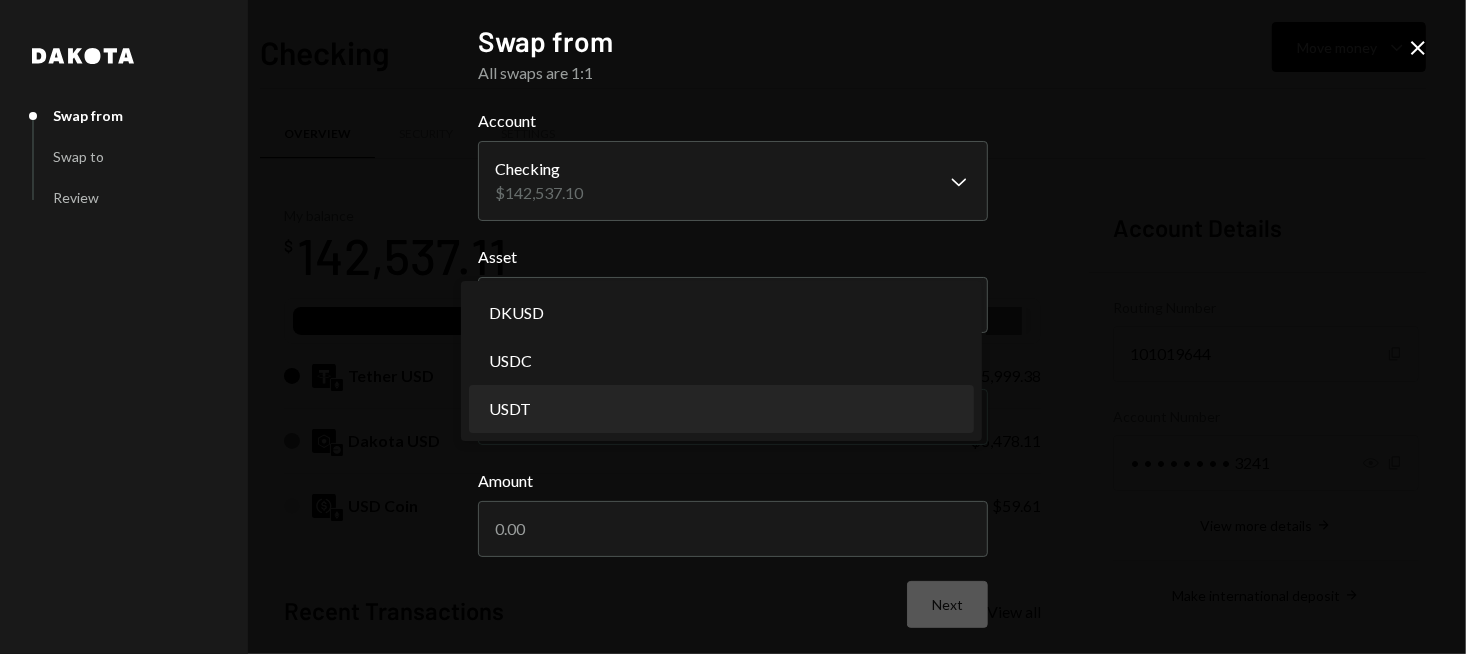 select on "****" 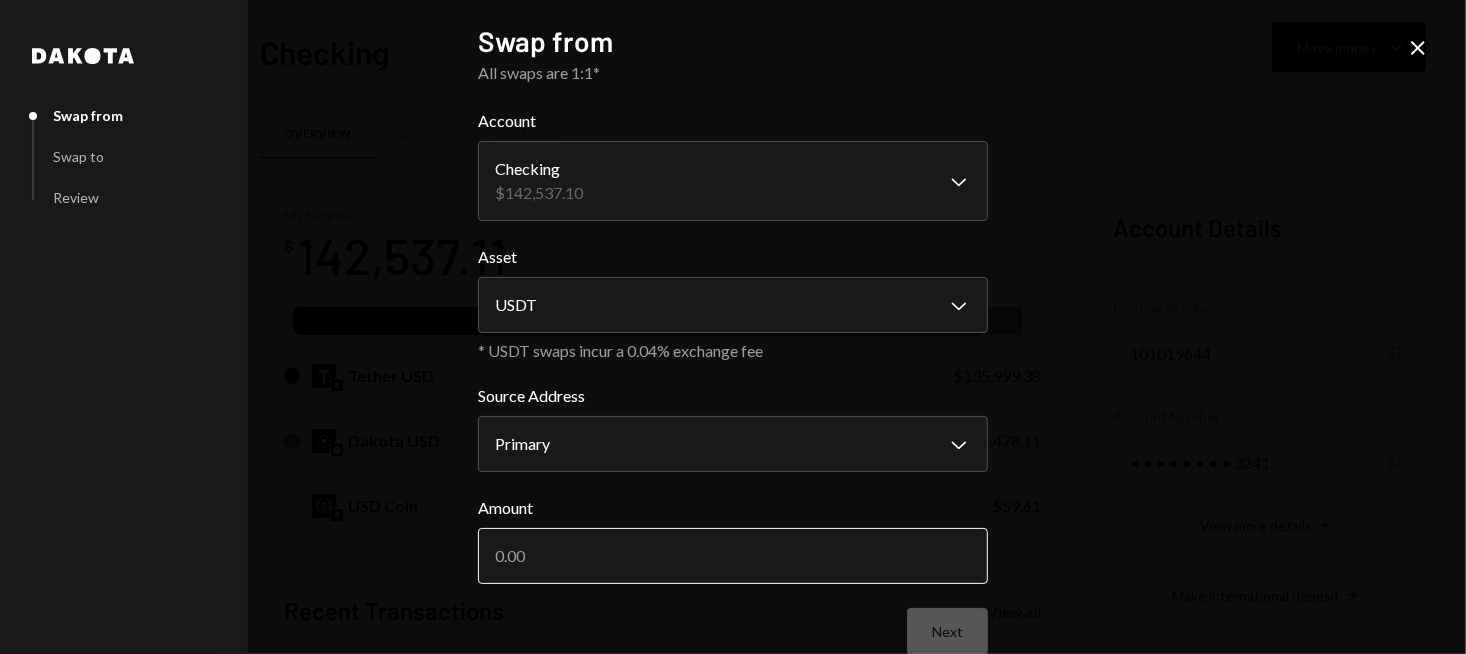 drag, startPoint x: 669, startPoint y: 546, endPoint x: 680, endPoint y: 545, distance: 11.045361 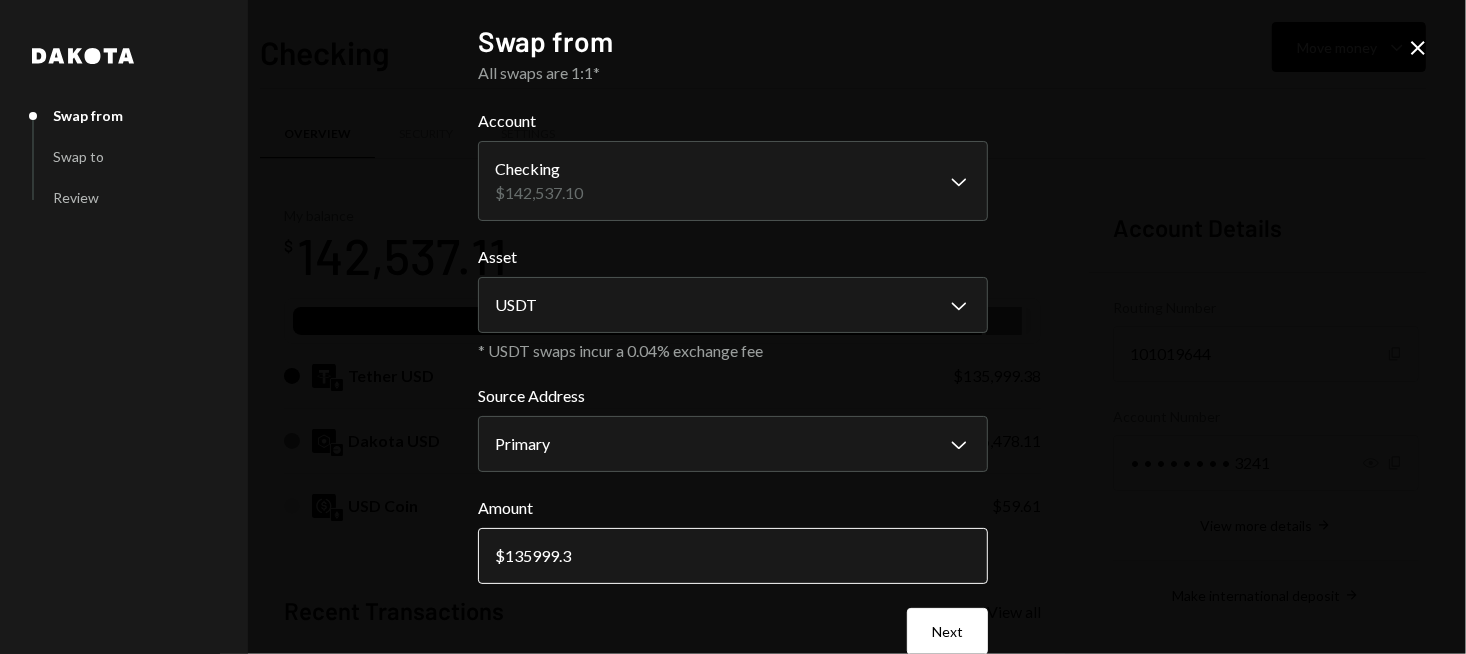 click on "135999.3" at bounding box center (733, 556) 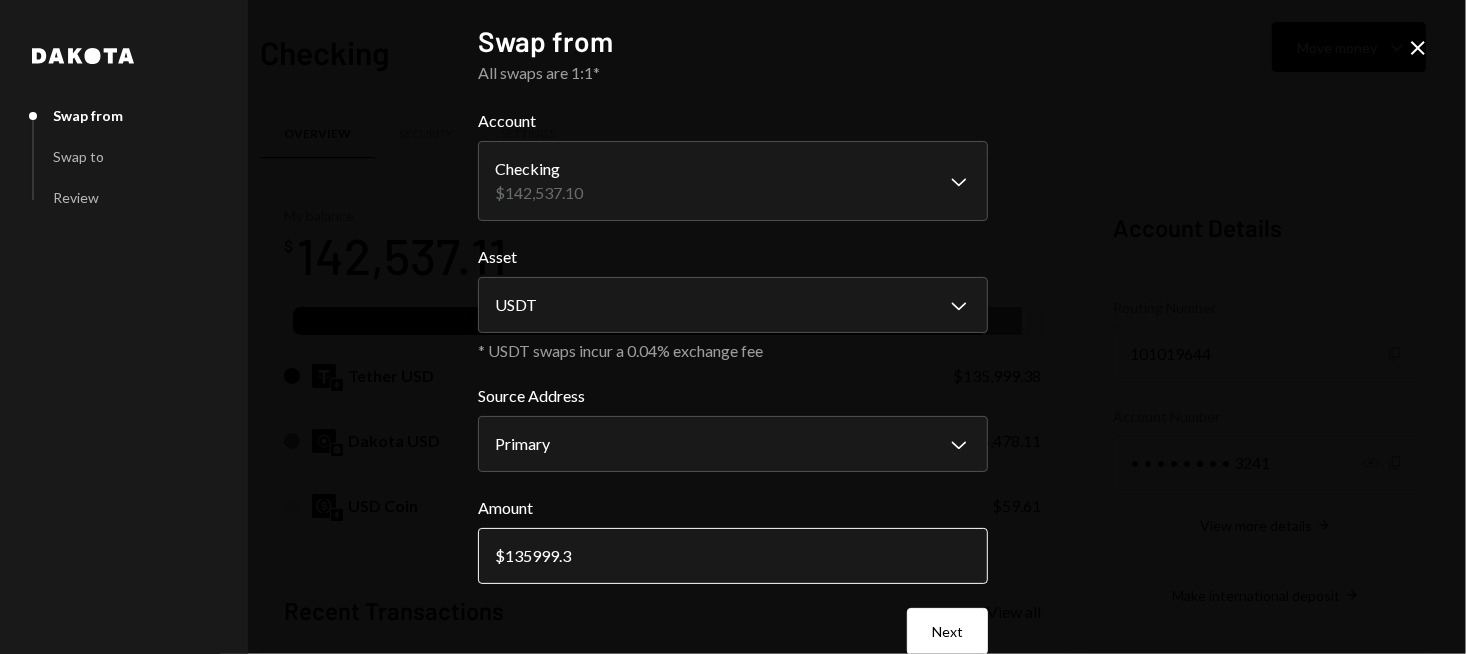 click on "135999.3" at bounding box center (733, 556) 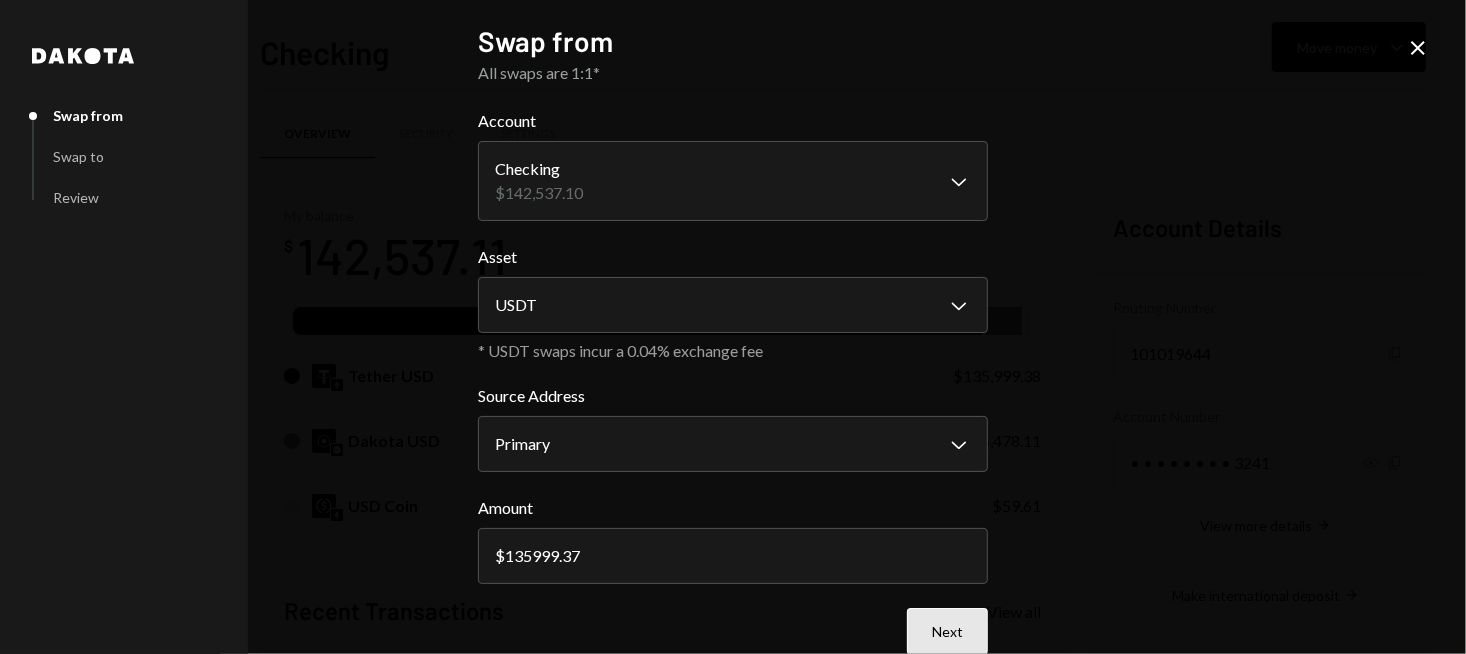 type on "135999.37" 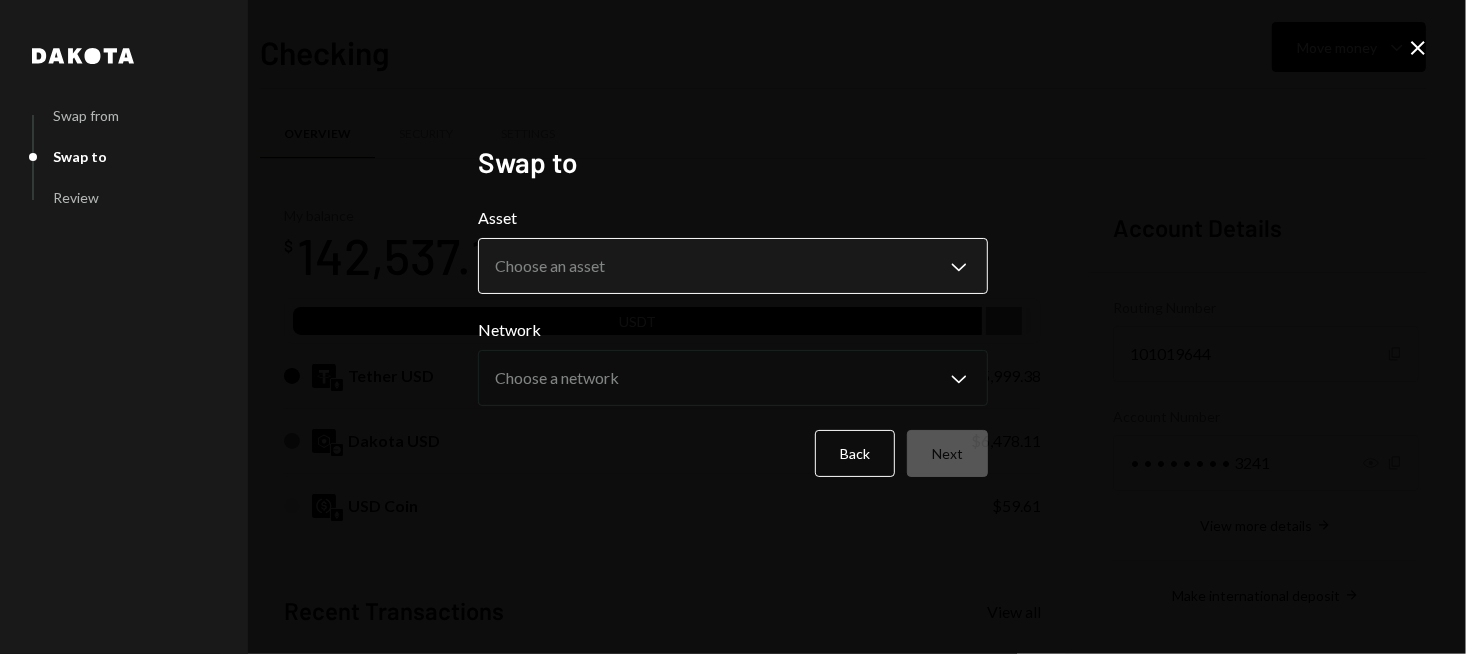 click on "7 717 Capital Limi... Caret Down Home Home Inbox Inbox Activities Transactions Accounts Accounts Caret Down Checking $142,537.11 Savings $0.00 Treasury $0.00 Cards $0.00 Dollar Rewards User Recipients Team Team Checking Move money Caret Down Overview Security Settings My balance $ 142,537.11 USDT Tether USD $135,999.38 Dakota USD $6,478.11 USD Coin $59.61 Recent Transactions View all Type Initiated By Initiated At Status Deposit 135,999.3735  USDT 0x89e5...aa7c40 Copy [DATE] 12:30 PM Completed Bank Payment $5,505.50 [PERSON_NAME] [DATE] 9:20 AM Completed Withdrawal 59,510.6  USDC [PERSON_NAME] [DATE] 6:01 PM Completed Deposit 59,570.2  USDC 0xA9D1...1d3E43 Copy [DATE] 5:56 PM Completed Stablecoin Conversion $59,600.00 [PERSON_NAME] [DATE] 5:53 PM Completed Account Details Routing Number [FINANCIAL_ID] Copy Account Number • • • • • • • •  3241 Show Copy View more details Right Arrow Make international deposit Right Arrow Account Information Money in (last 30 days) Up Right Arrow $17,290,401.39" at bounding box center (733, 327) 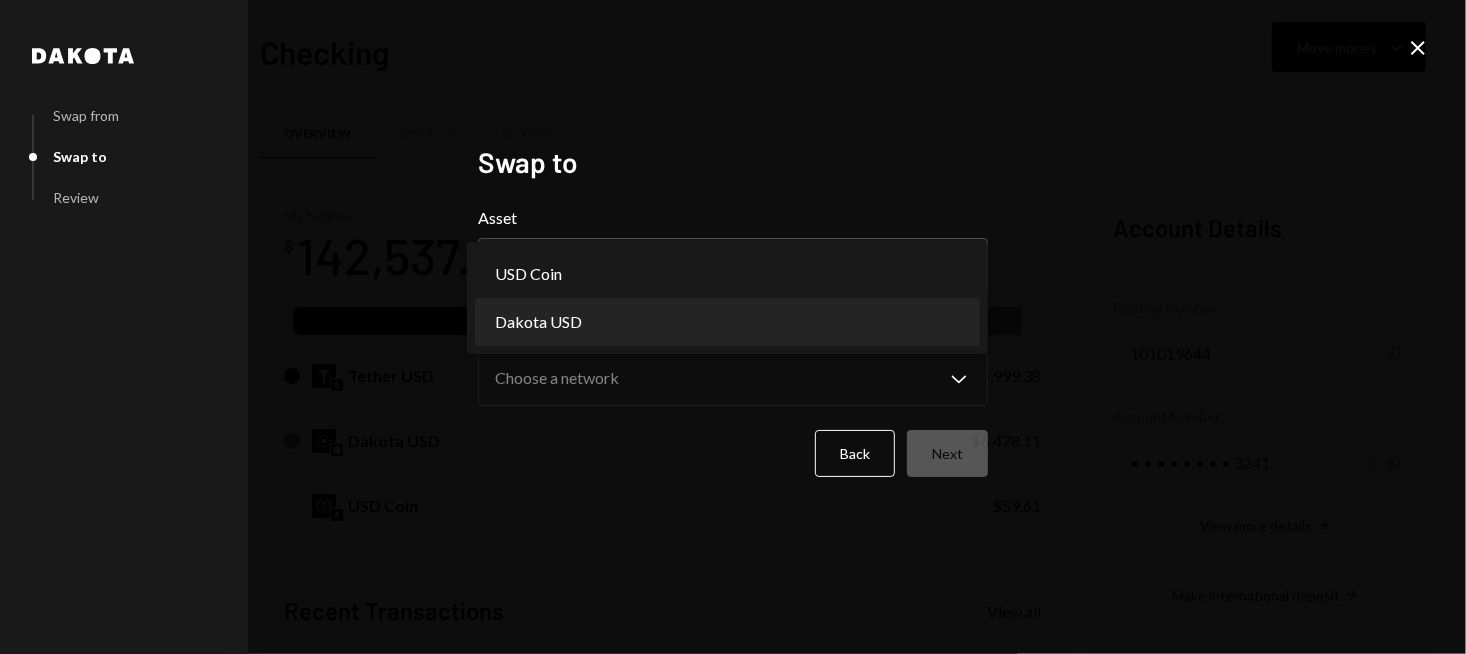 select on "*****" 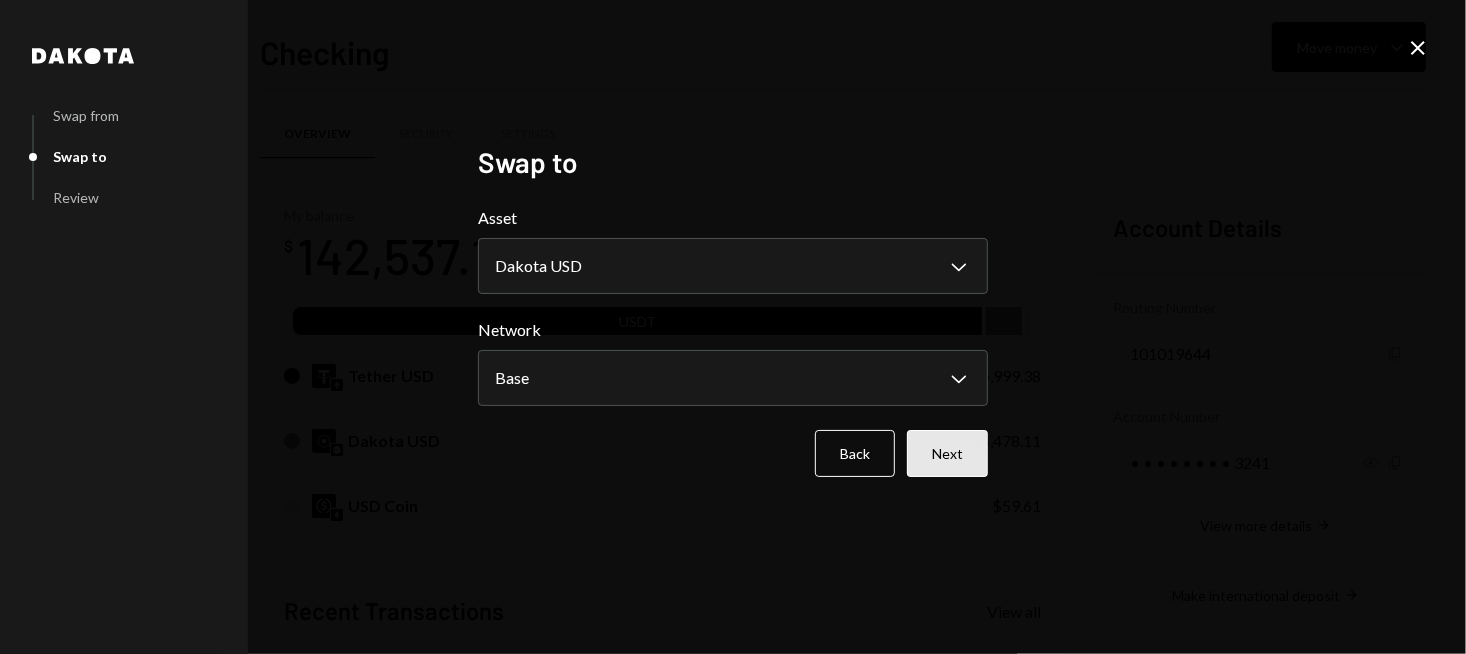 click on "Next" at bounding box center (947, 453) 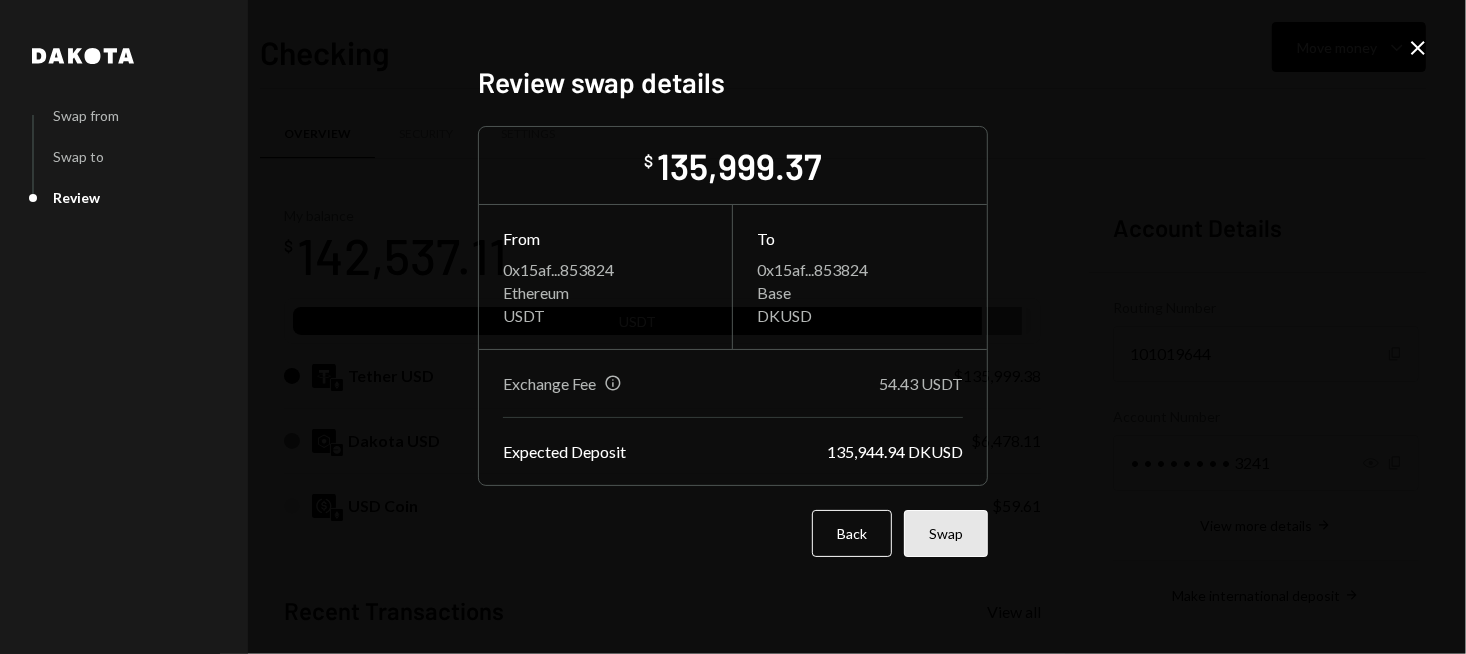 click on "Swap" at bounding box center [946, 533] 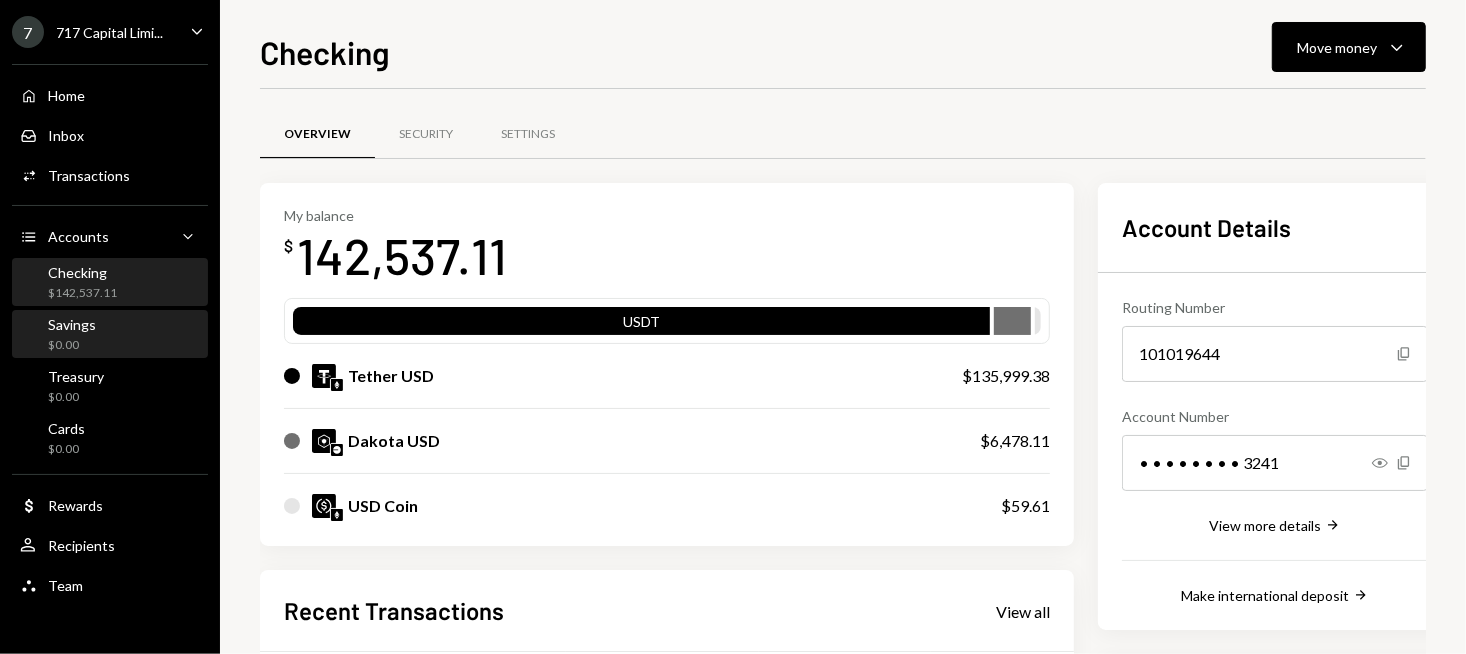 click on "Savings $0.00" at bounding box center (110, 335) 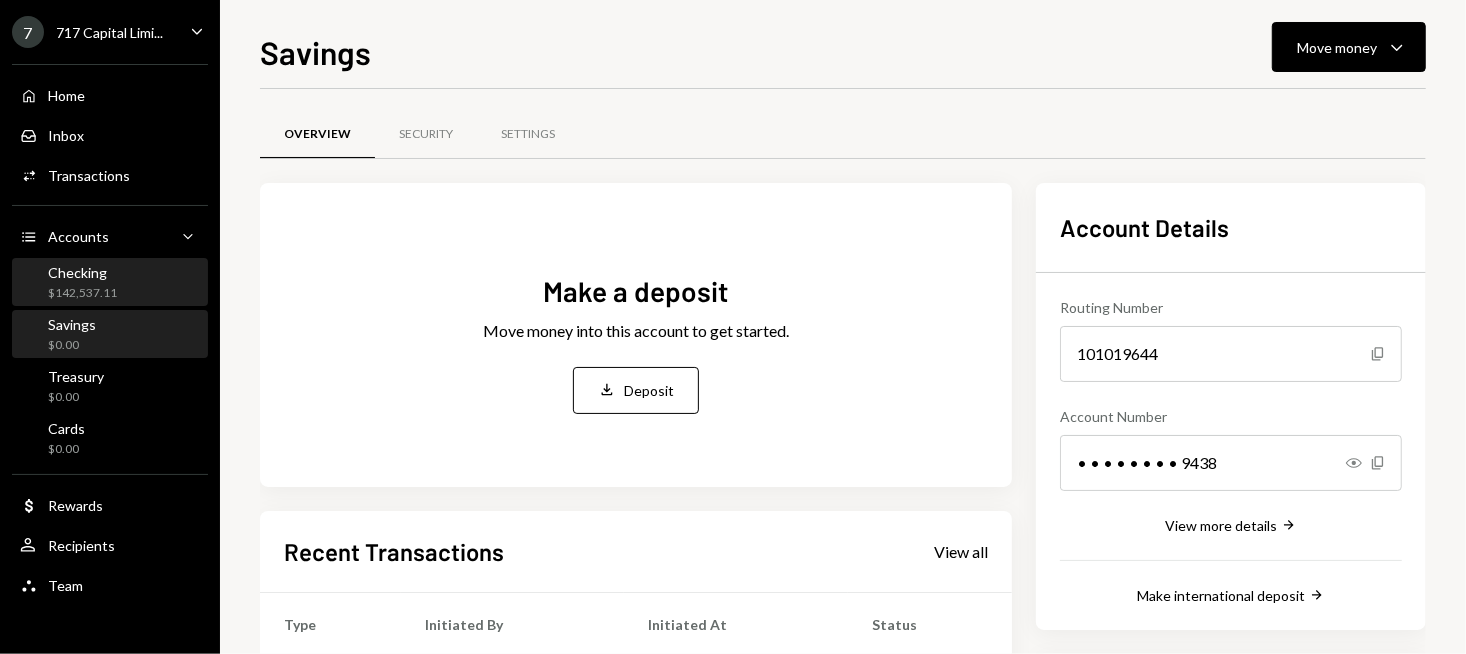 click on "Checking $142,537.11" at bounding box center [110, 283] 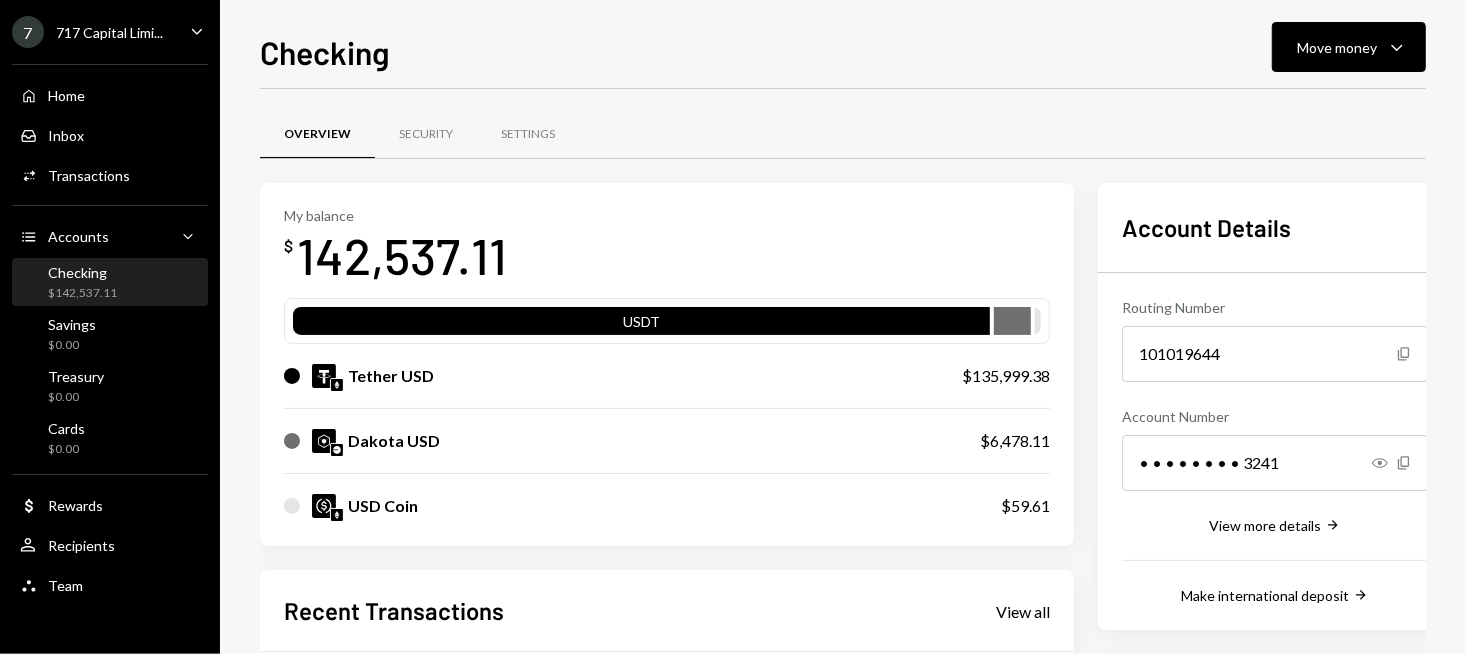 click on "My balance $ 142,537.11" at bounding box center [667, 247] 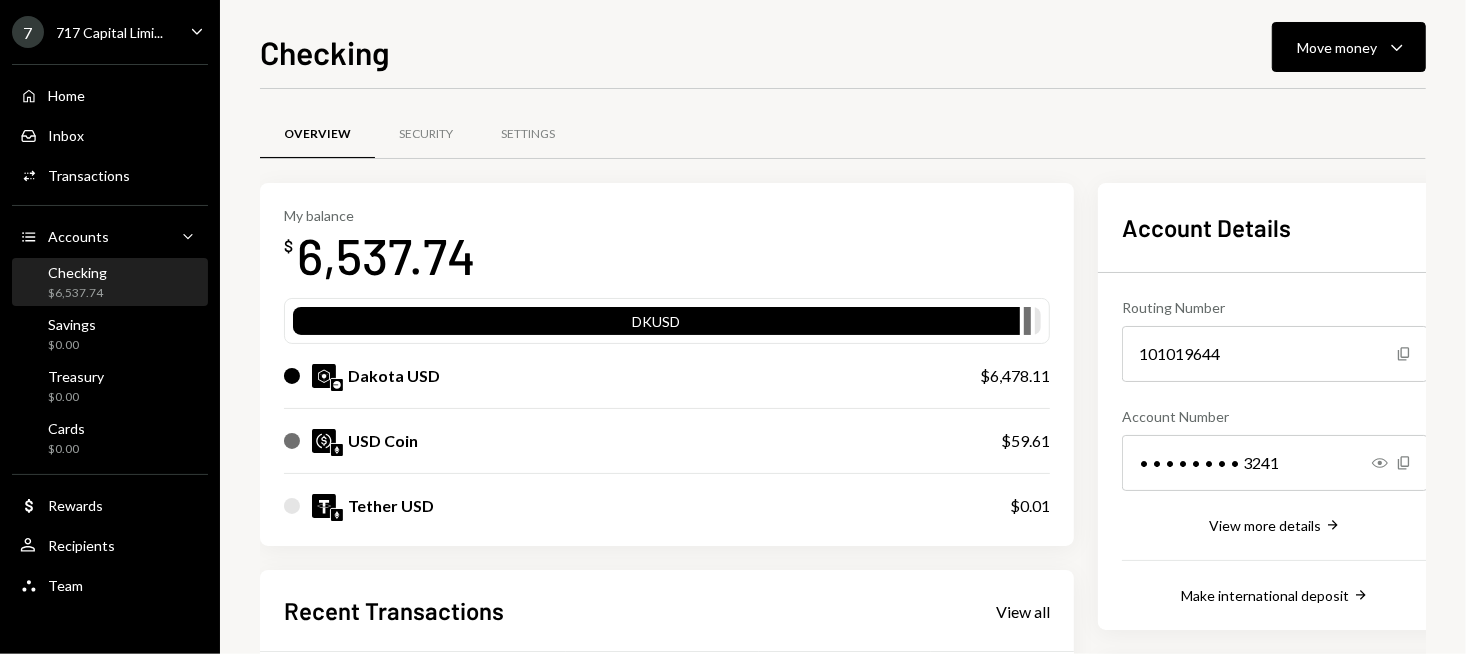 click on "My balance $ 6,537.74" at bounding box center (667, 247) 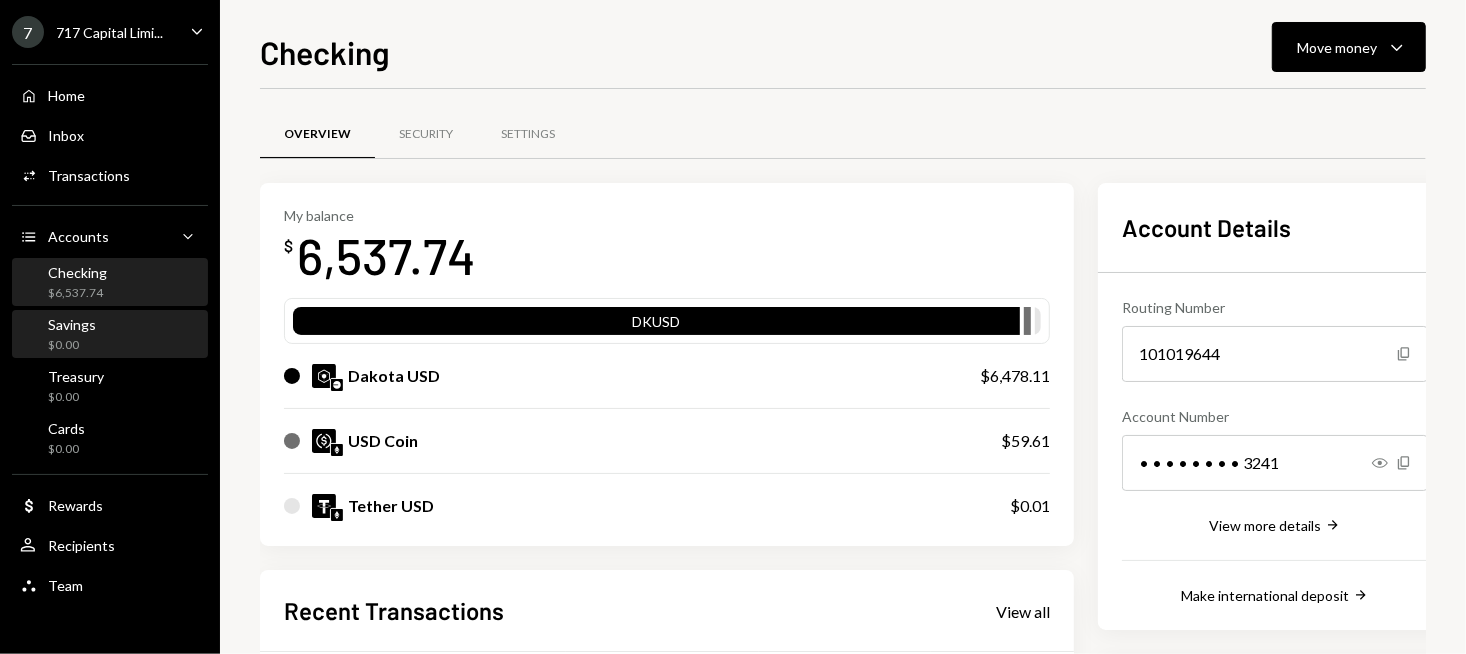 click on "Savings $0.00" at bounding box center (110, 335) 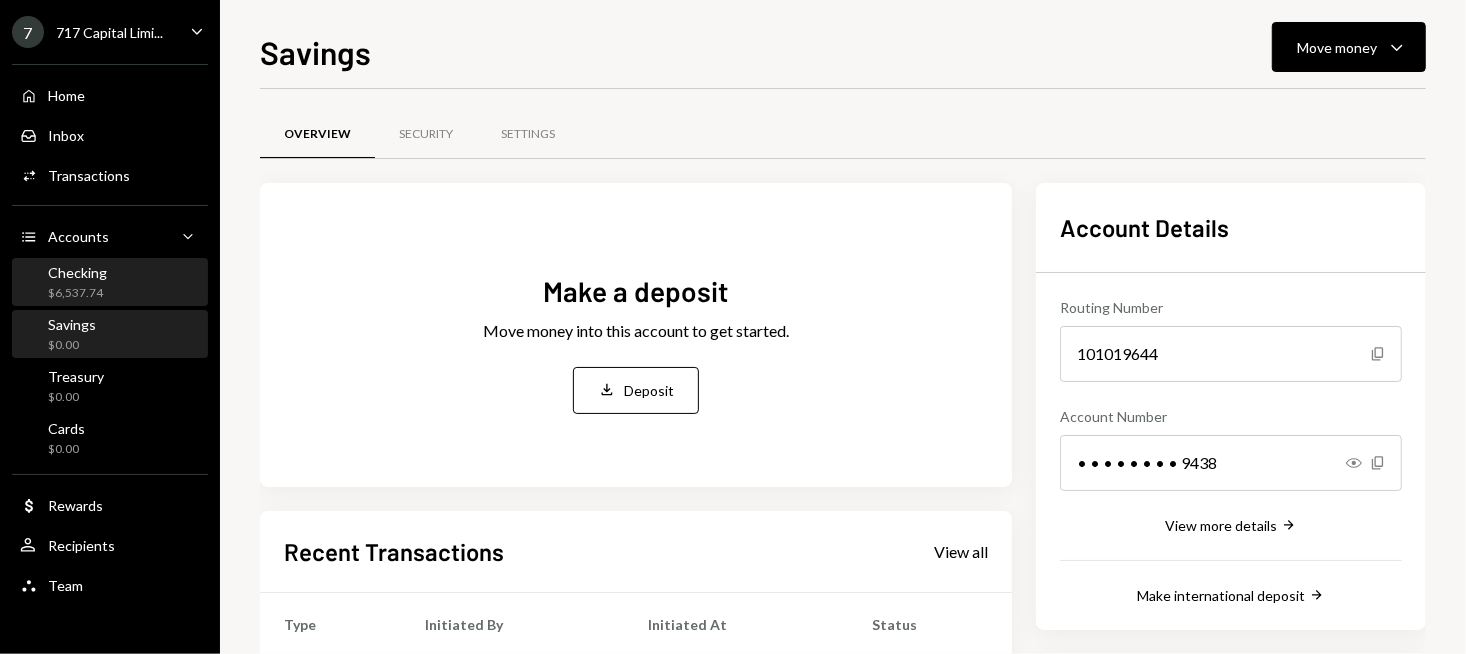 click on "Checking $6,537.74" at bounding box center (110, 283) 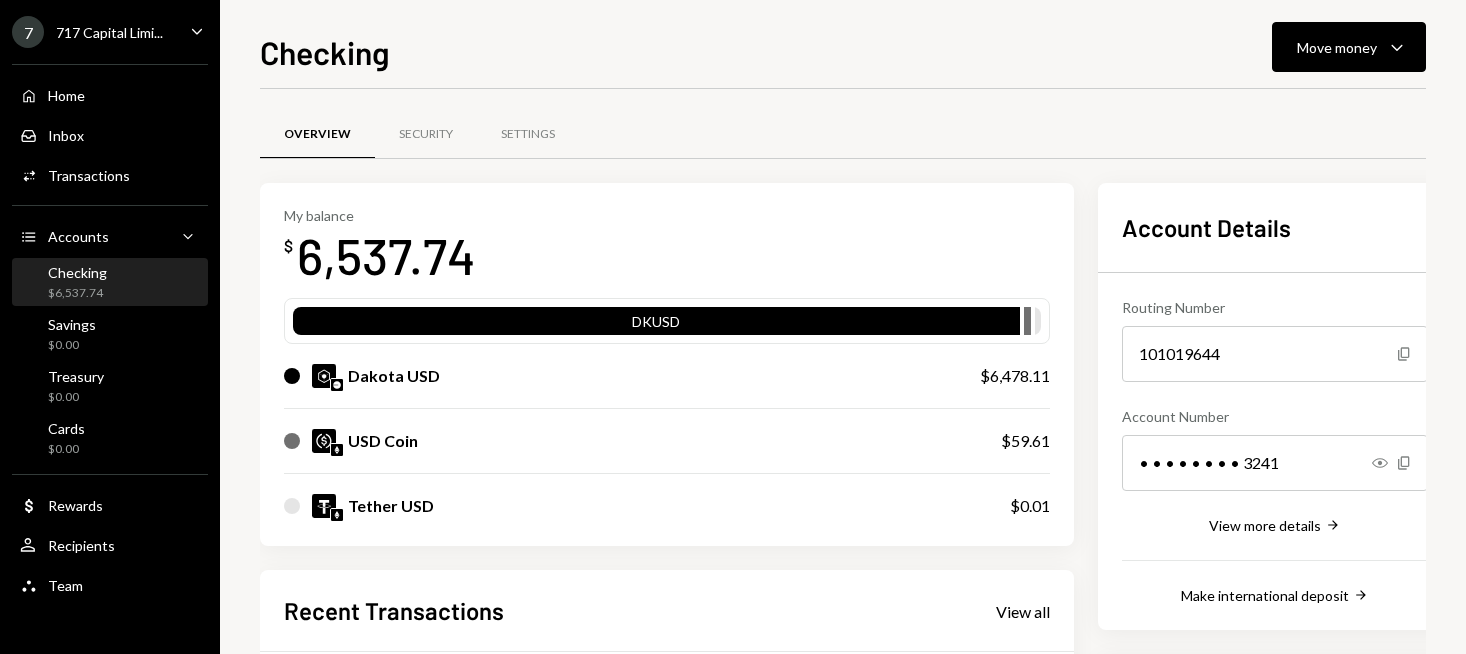 scroll, scrollTop: 0, scrollLeft: 0, axis: both 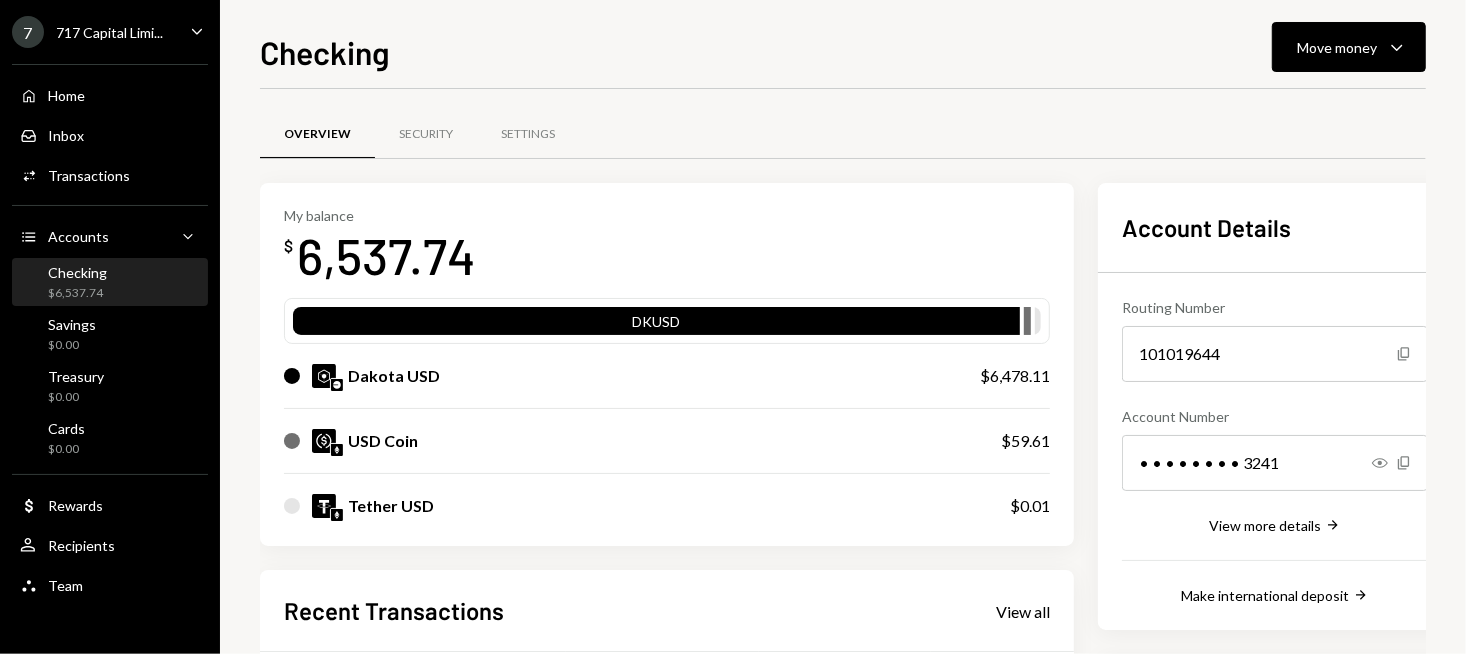 click on "Checking Move money Caret Down Overview Security Settings My balance $ 6,537.74 DKUSD Dakota USD $6,478.11 USD Coin $59.61 Tether USD $0.01 Recent Transactions View all Type Initiated By Initiated At Status Stablecoin Conversion $135,999.37 [PERSON_NAME] [DATE] 12:36 PM Pending Deposit 135,999.3735  USDT 0x89e5...aa7c40 Copy [DATE] 12:30 PM Completed Bank Payment $5,505.50 [PERSON_NAME] [DATE] 9:20 AM Completed Withdrawal 59,510.6  USDC [PERSON_NAME] [DATE] 6:01 PM Completed Deposit 59,570.2  USDC 0xA9D1...1d3E43 Copy [DATE] 5:56 PM Completed Account Details Routing Number [FINANCIAL_ID] Copy Account Number • • • • • • • •  3241 Show Copy View more details Right Arrow Make international deposit Right Arrow Account Information Money in (last 30 days) Up Right Arrow $17,290,401.39 Money out (last 30 days) Down Right Arrow $17,538,832.28 View address details Right Arrow" at bounding box center (843, 327) 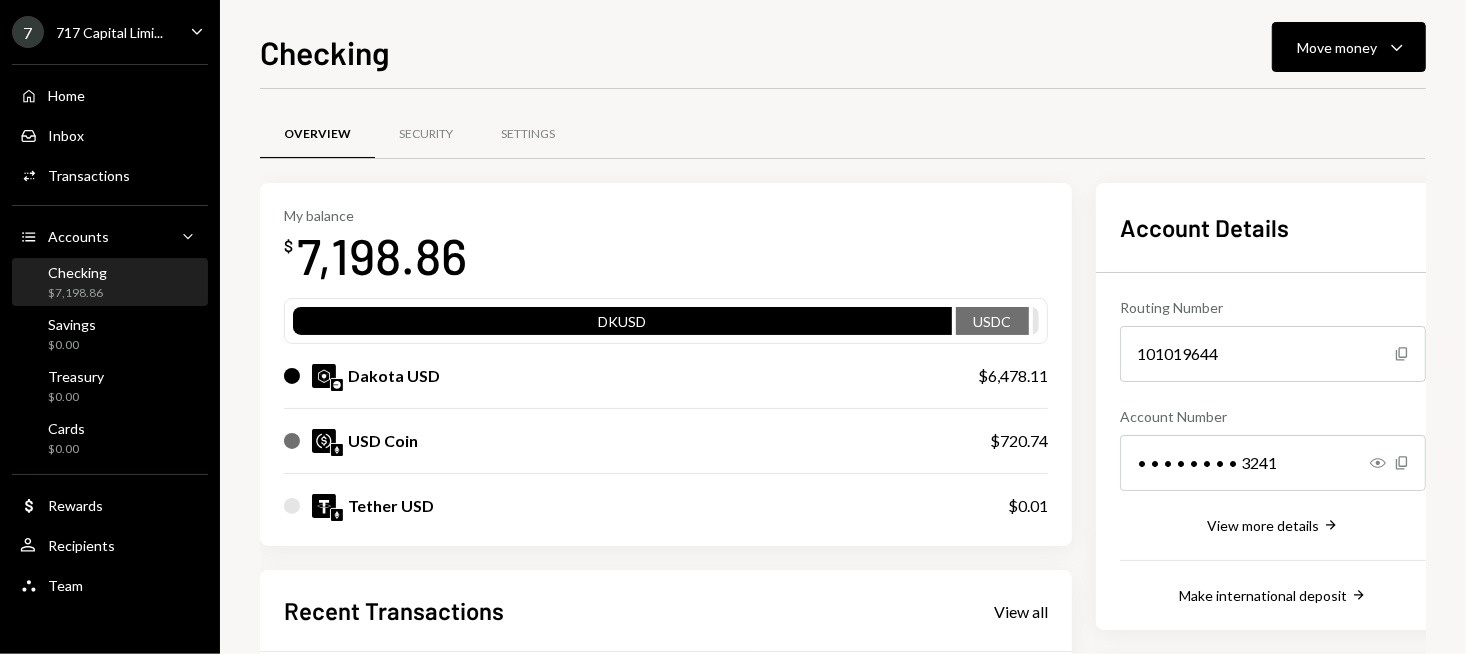click on "My balance $ 7,198.86" at bounding box center [666, 247] 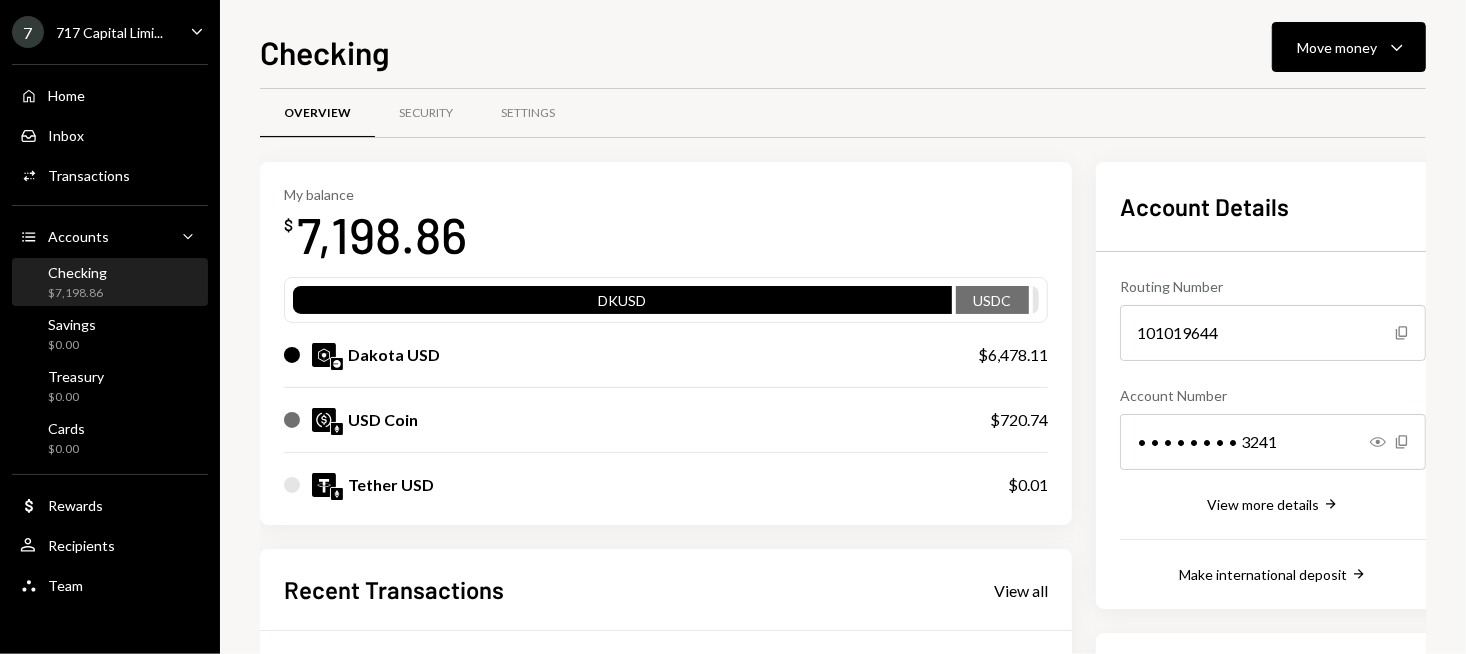 scroll, scrollTop: 0, scrollLeft: 0, axis: both 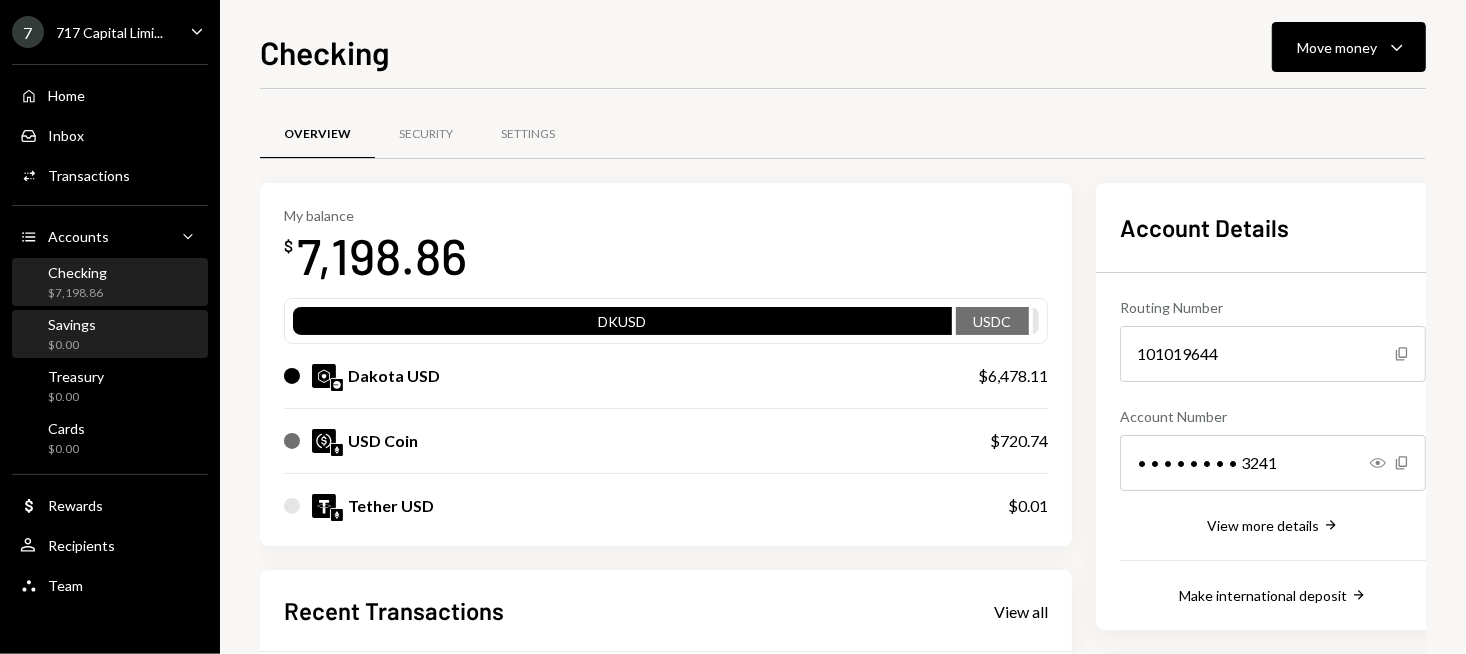 click on "Savings $0.00" at bounding box center (110, 335) 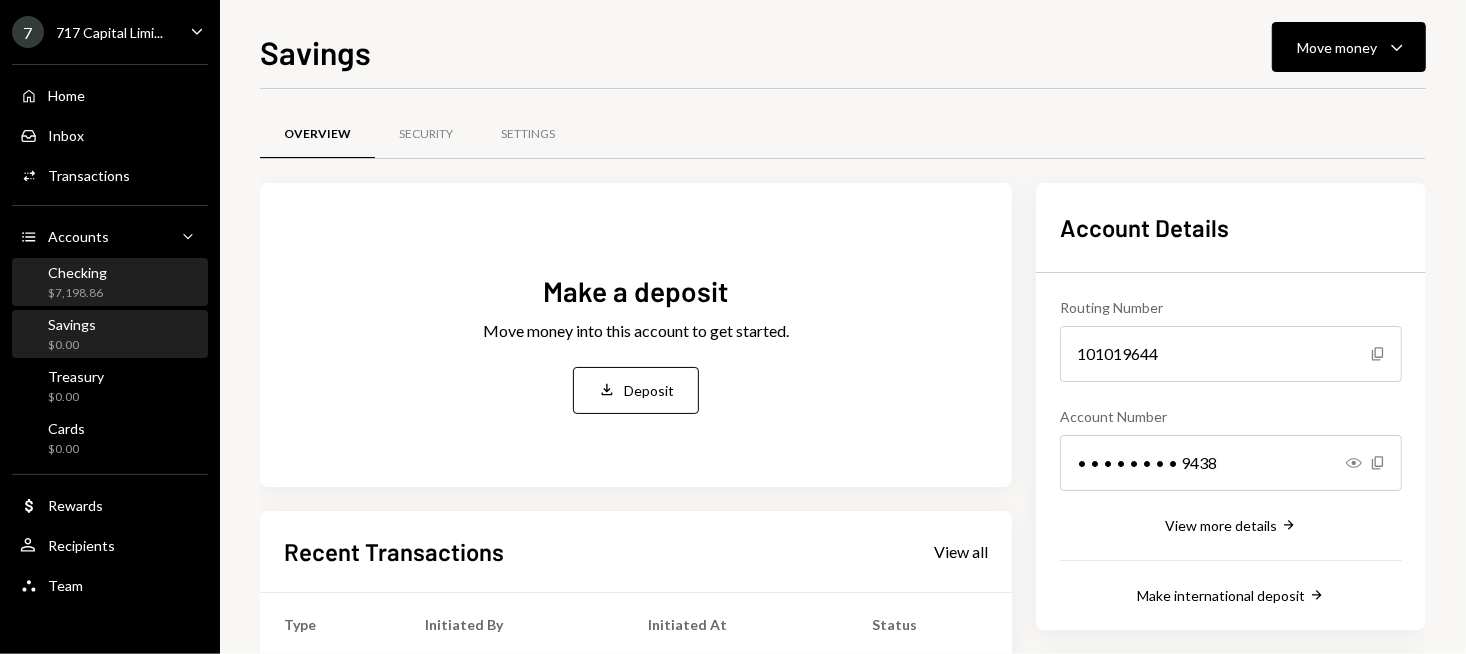 click on "Checking $7,198.86" at bounding box center [110, 283] 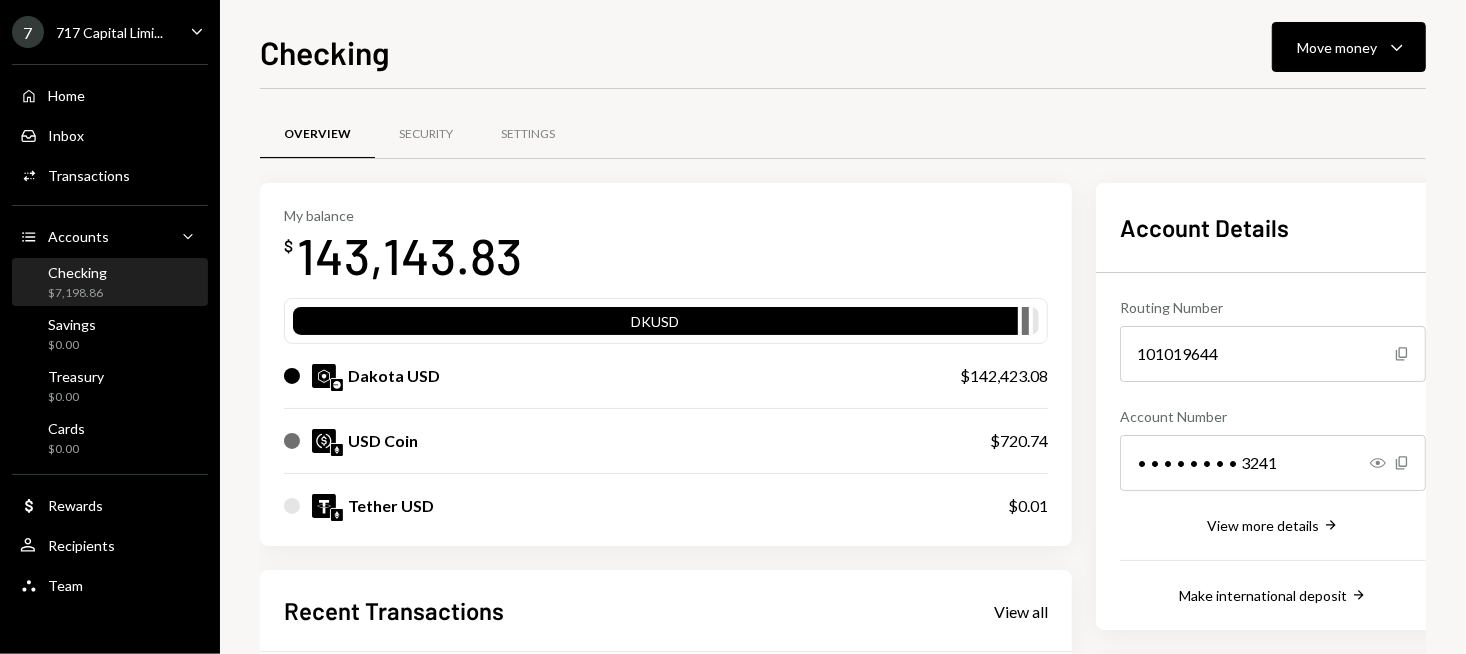 click on "My balance $ 143,143.83" at bounding box center (666, 247) 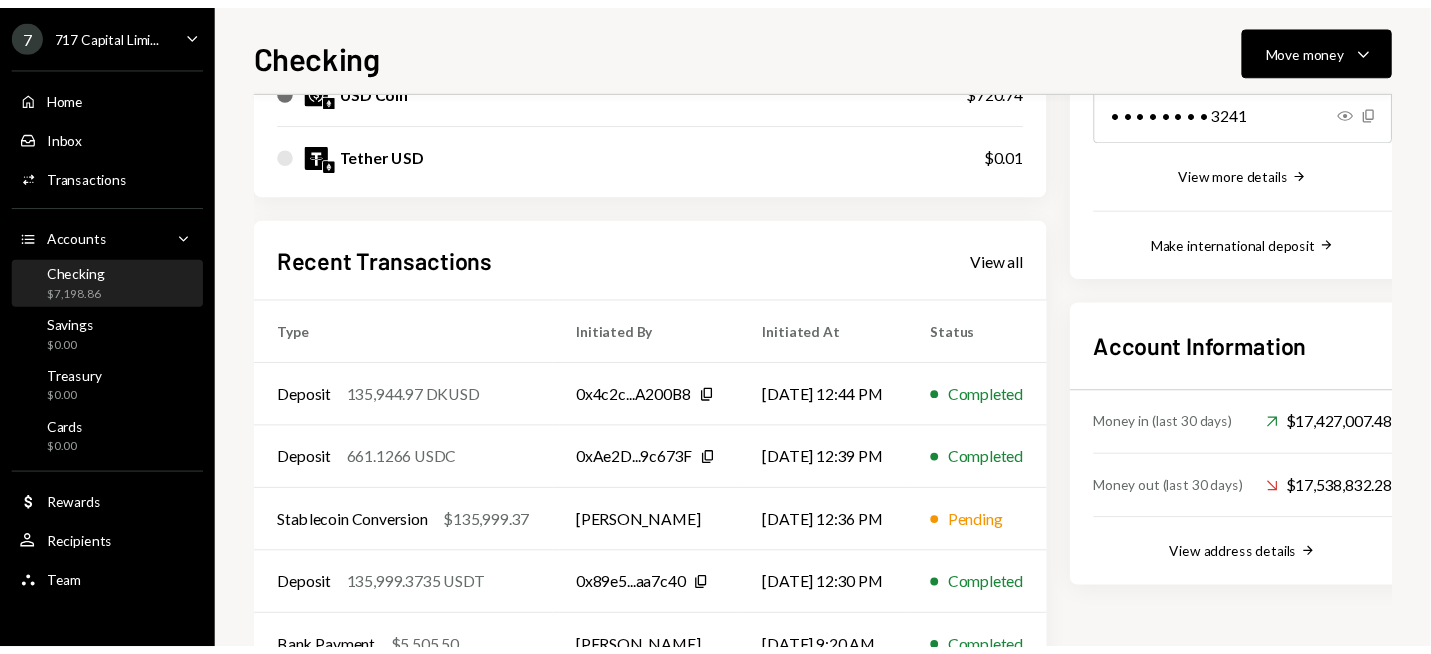 scroll, scrollTop: 419, scrollLeft: 0, axis: vertical 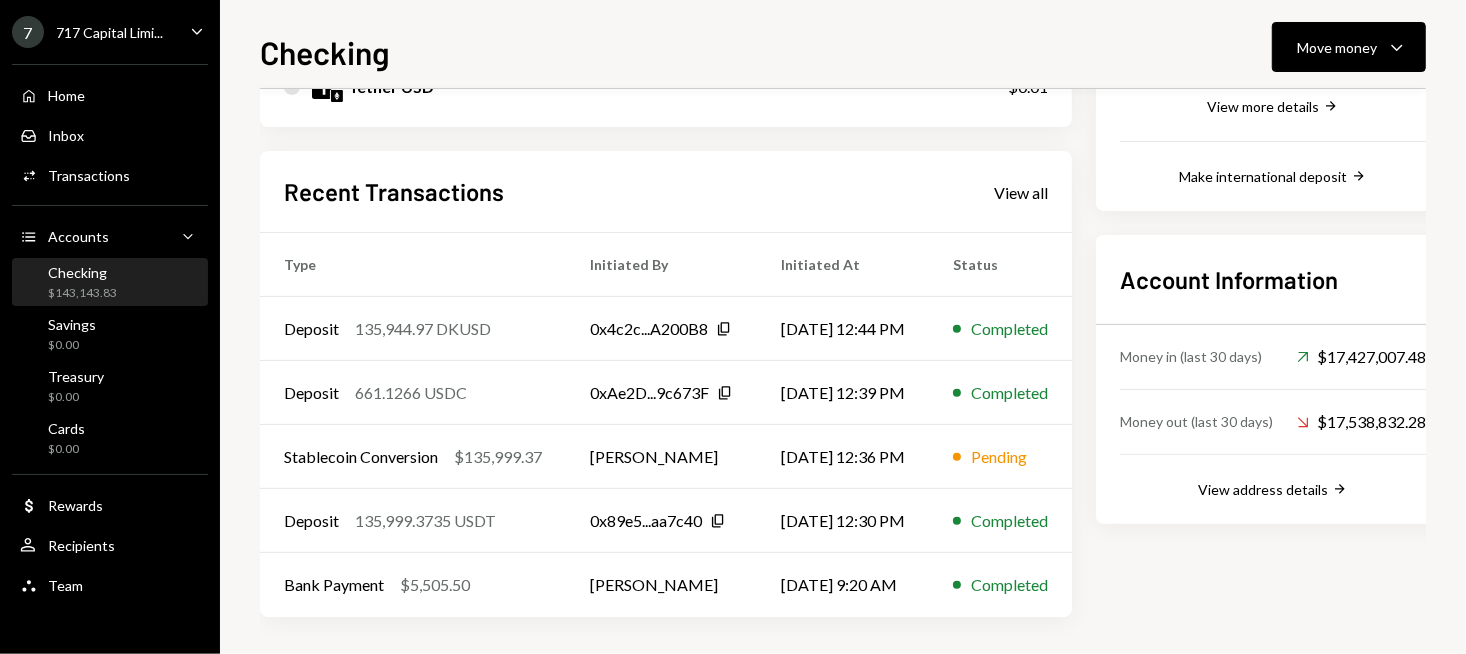 click on "Recent Transactions View all Type Initiated By Initiated At Status Deposit 135,944.97  DKUSD 0x4c2c...A200B8 Copy 07/08/25 12:44 PM Completed Deposit 661.1266  USDC 0xAe2D...9c673F Copy 07/08/25 12:39 PM Completed Stablecoin Conversion $135,999.37 Ryan Noonan 07/08/25 12:36 PM Pending Deposit 135,999.3735  USDT 0x89e5...aa7c40 Copy 07/08/25 12:30 PM Completed Bank Payment $5,505.50 Ryan Noonan 07/08/25 9:20 AM Completed" at bounding box center [666, 384] 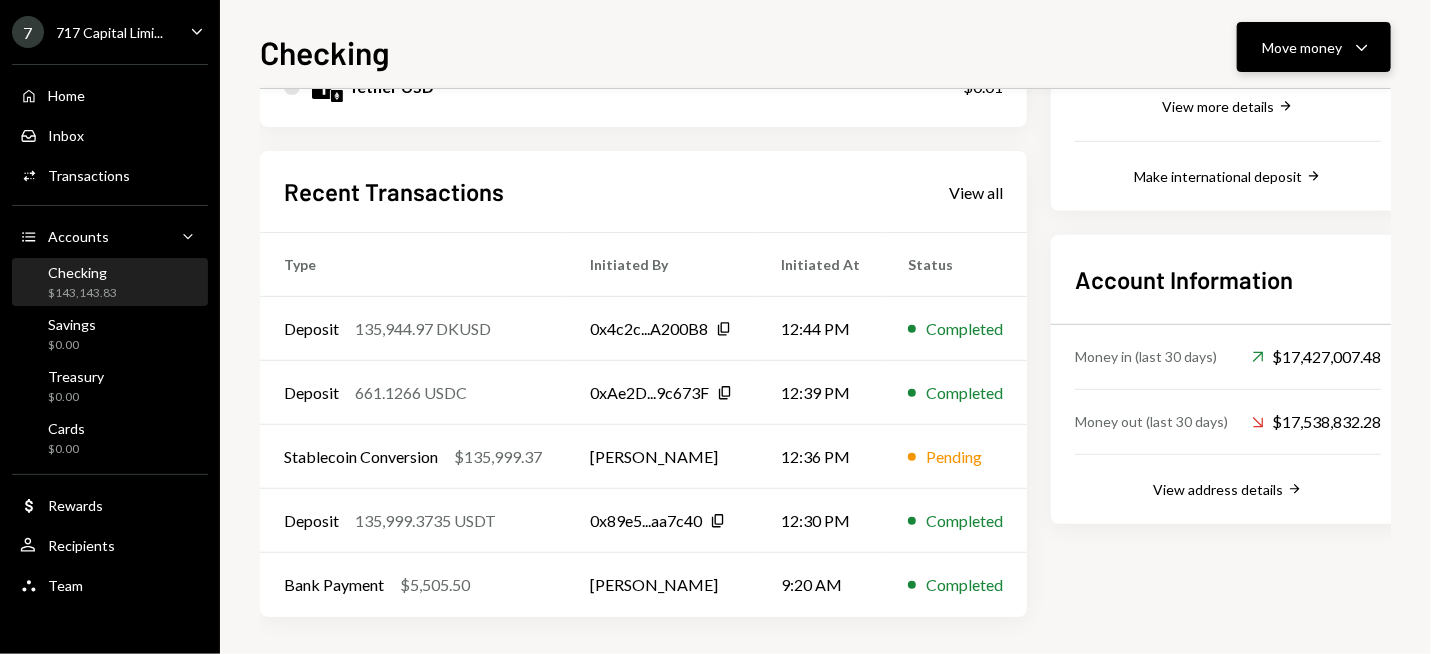 click on "Move money Caret Down" at bounding box center (1314, 47) 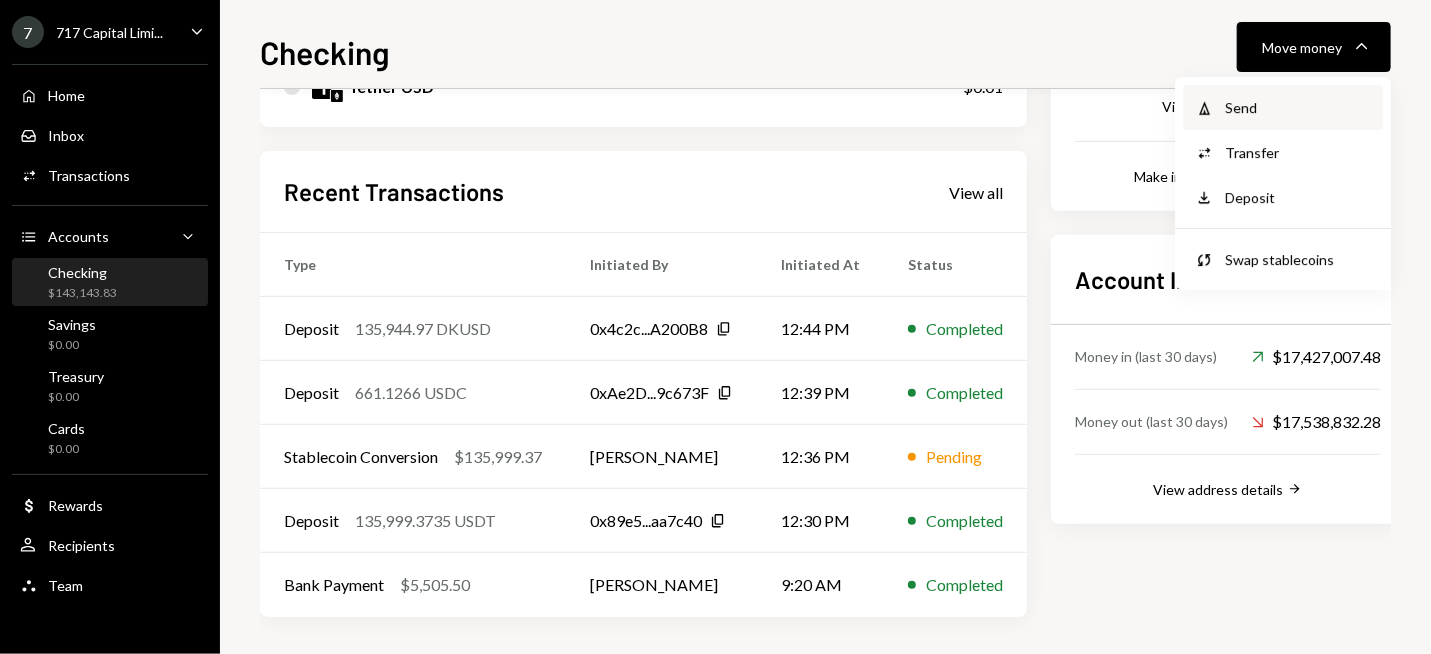 click on "Send" at bounding box center (1298, 107) 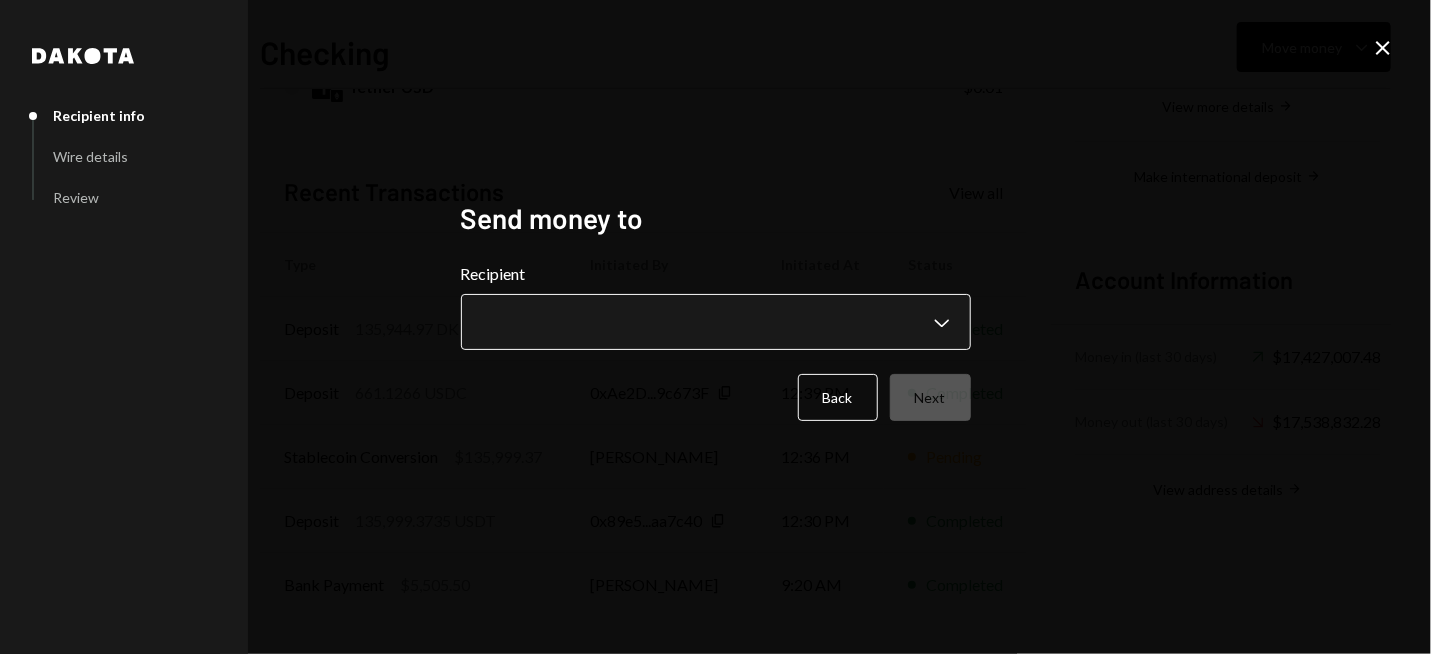 click on "7 717 Capital Limi... Caret Down Home Home Inbox Inbox Activities Transactions Accounts Accounts Caret Down Checking $143,143.83 Savings $0.00 Treasury $0.00 Cards $0.00 Dollar Rewards User Recipients Team Team Checking Move money Caret Down Overview Security Settings My balance $ 143,143.83 DKUSD Dakota USD $142,423.08 USD Coin $720.74 Tether USD $0.01 Recent Transactions View all Type Initiated By Initiated At Status Deposit 135,944.97  DKUSD 0x4c2c...A200B8 Copy 12:44 PM Completed Deposit 661.1266  USDC 0xAe2D...9c673F Copy 12:39 PM Completed Stablecoin Conversion $135,999.37 Ryan Noonan 12:36 PM Pending Deposit 135,999.3735  USDT 0x89e5...aa7c40 Copy 12:30 PM Completed Bank Payment $5,505.50 Ryan Noonan 9:20 AM Completed Account Details Routing Number 101019644 Copy Account Number • • • • • • • •  3241 Show Copy View more details Right Arrow Make international deposit Right Arrow Account Information Money in (last 30 days) Up Right Arrow $17,427,007.48 Money out (last 30 days) Right Arrow" at bounding box center (715, 327) 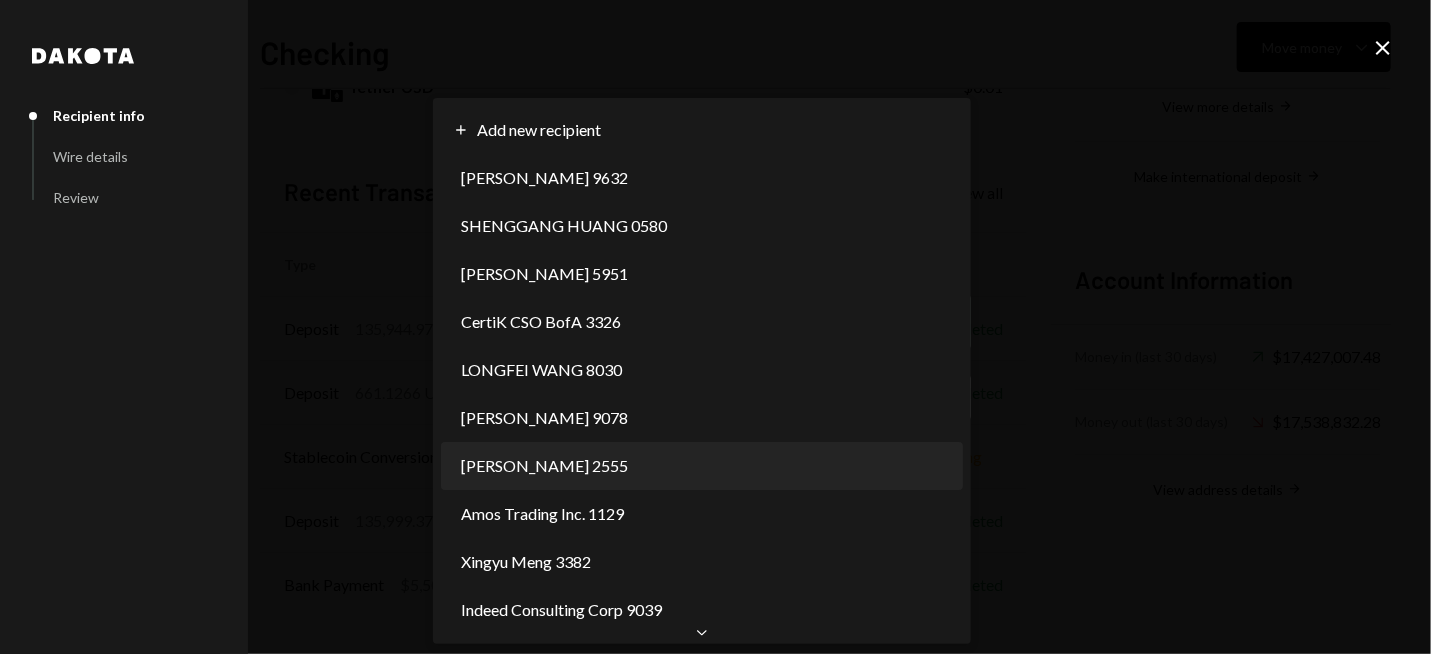 scroll, scrollTop: 0, scrollLeft: 0, axis: both 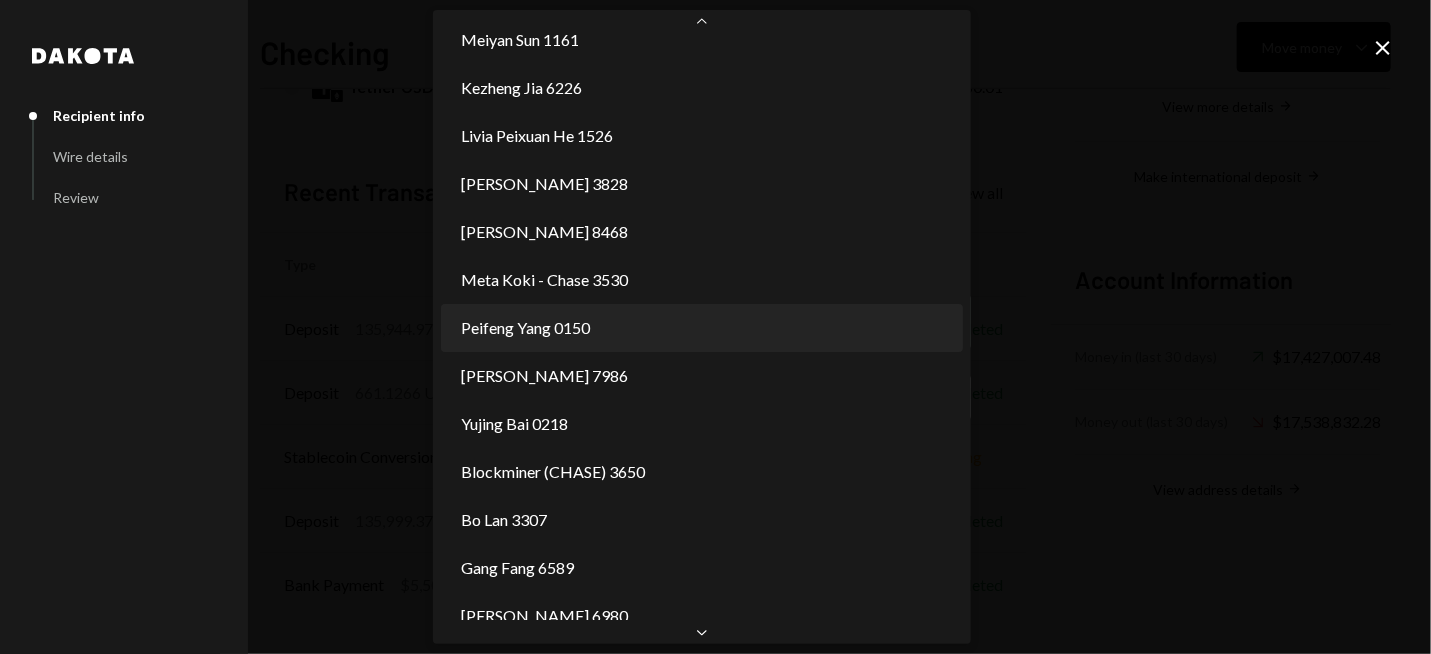 select on "**********" 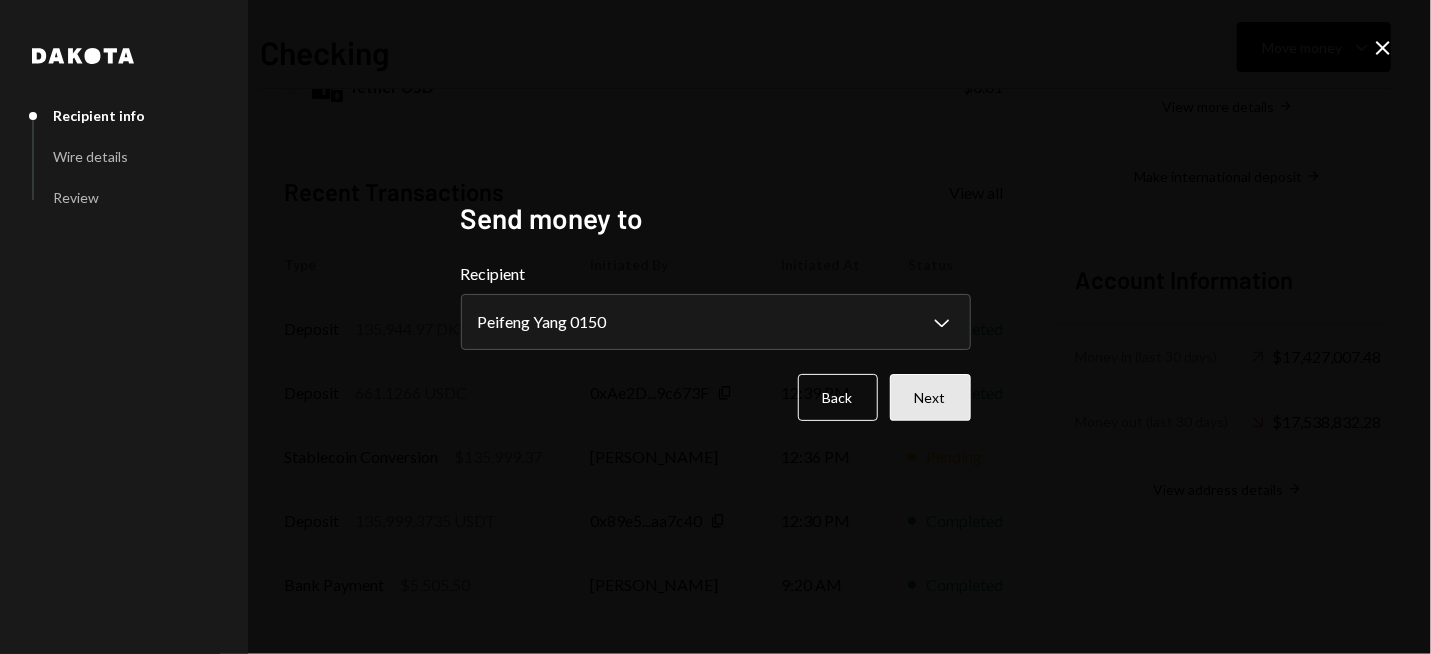 click on "Next" at bounding box center (930, 397) 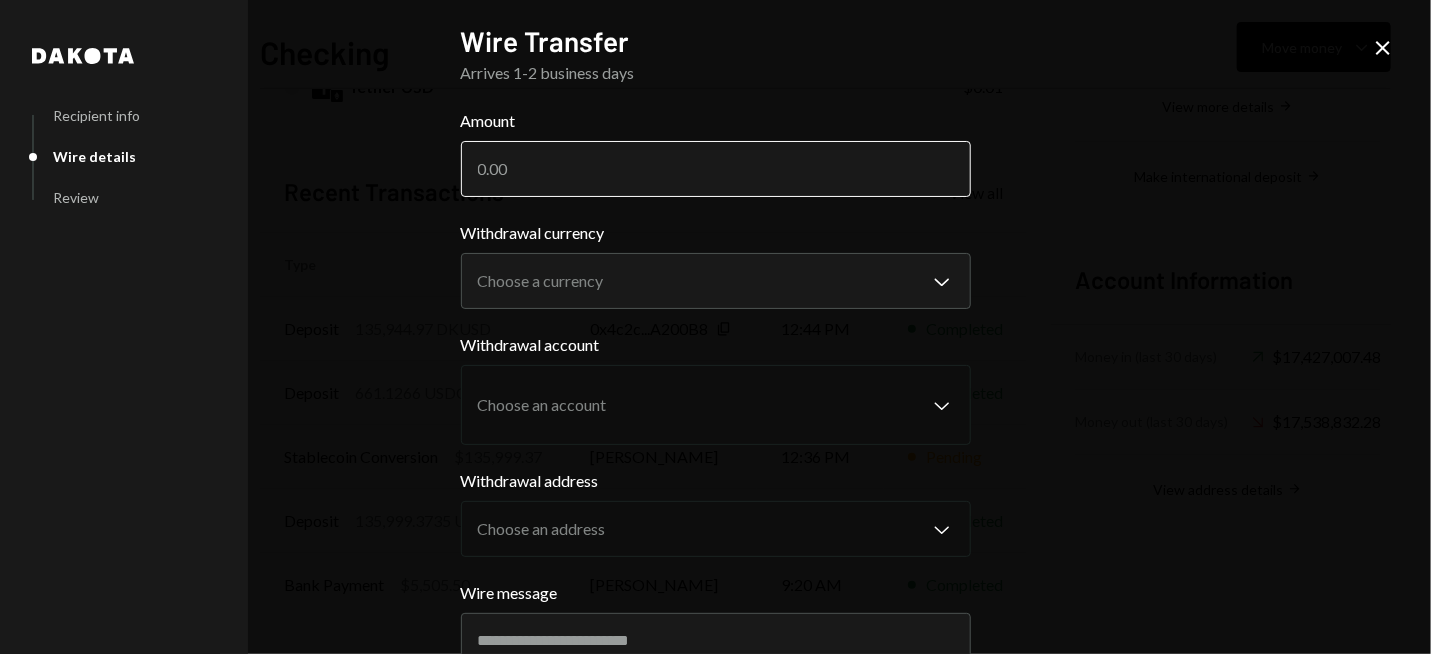 click on "Amount" at bounding box center (716, 169) 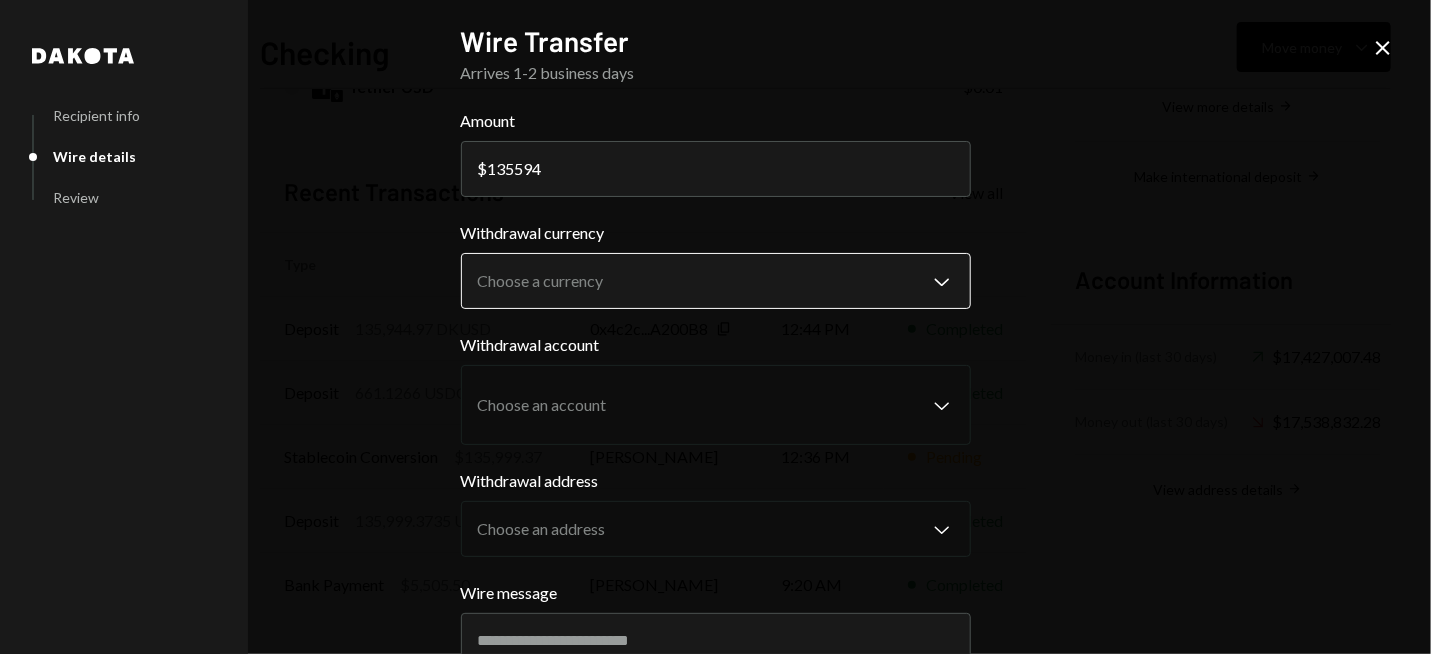 type on "135594" 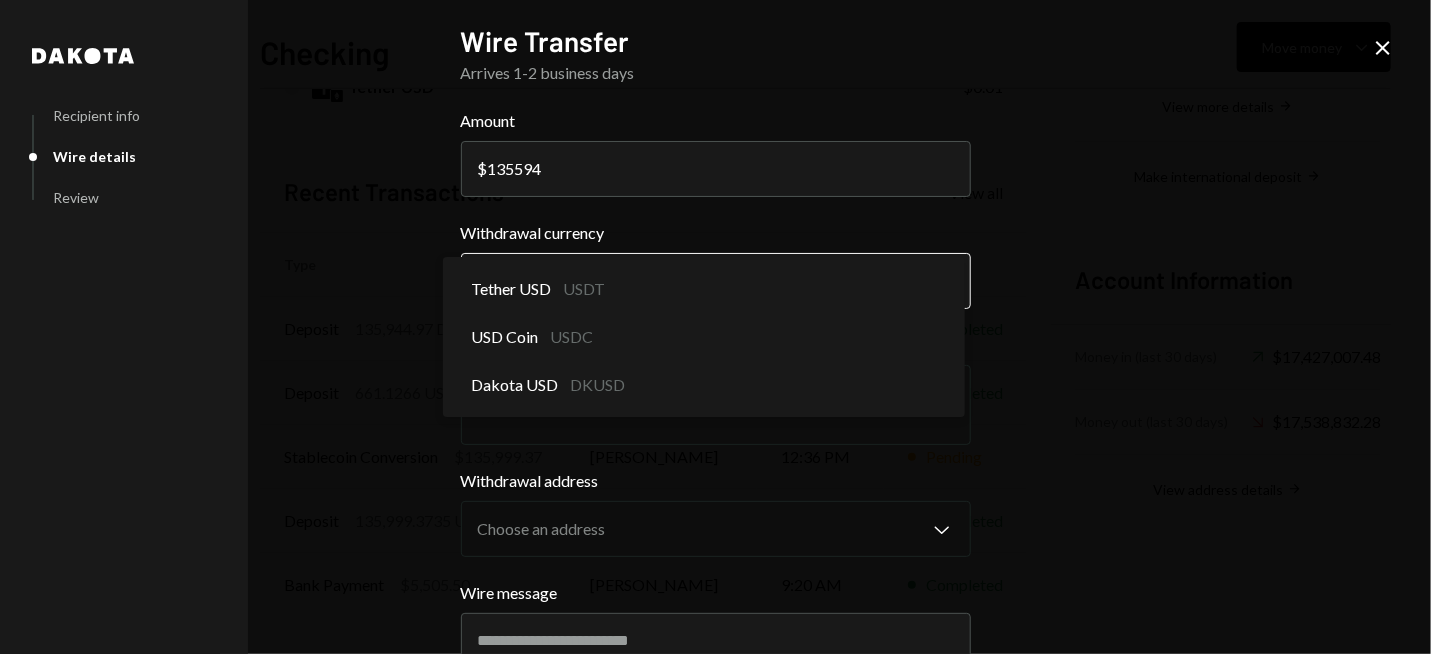 click on "7 717 Capital Limi... Caret Down Home Home Inbox Inbox Activities Transactions Accounts Accounts Caret Down Checking $143,143.83 Savings $0.00 Treasury $0.00 Cards $0.00 Dollar Rewards User Recipients Team Team Checking Move money Caret Down Overview Security Settings My balance $ 143,143.83 DKUSD Dakota USD $142,423.08 USD Coin $720.74 Tether USD $0.01 Recent Transactions View all Type Initiated By Initiated At Status Deposit 135,944.97  DKUSD 0x4c2c...A200B8 Copy 12:44 PM Completed Deposit 661.1266  USDC 0xAe2D...9c673F Copy 12:39 PM Completed Stablecoin Conversion $135,999.37 Ryan Noonan 12:36 PM Pending Deposit 135,999.3735  USDT 0x89e5...aa7c40 Copy 12:30 PM Completed Bank Payment $5,505.50 Ryan Noonan 9:20 AM Completed Account Details Routing Number 101019644 Copy Account Number • • • • • • • •  3241 Show Copy View more details Right Arrow Make international deposit Right Arrow Account Information Money in (last 30 days) Up Right Arrow $17,427,007.48 Money out (last 30 days) Right Arrow" at bounding box center [715, 327] 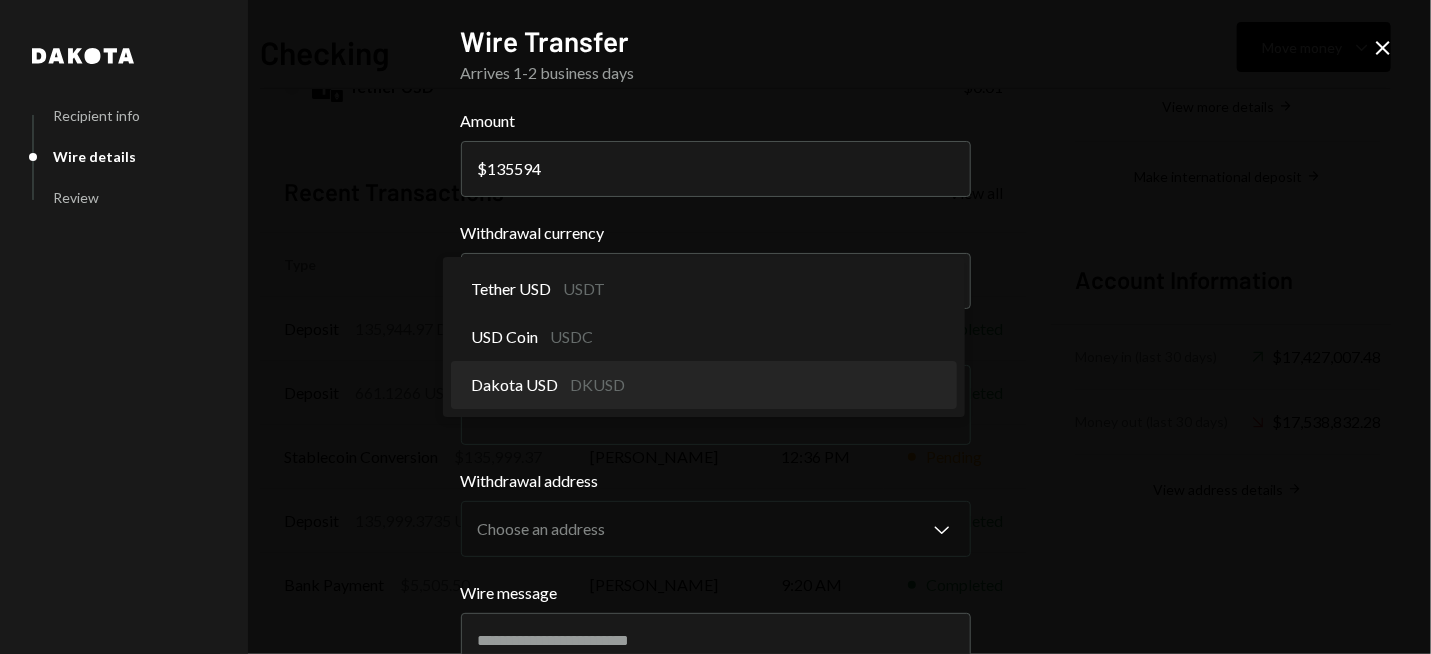 select on "*****" 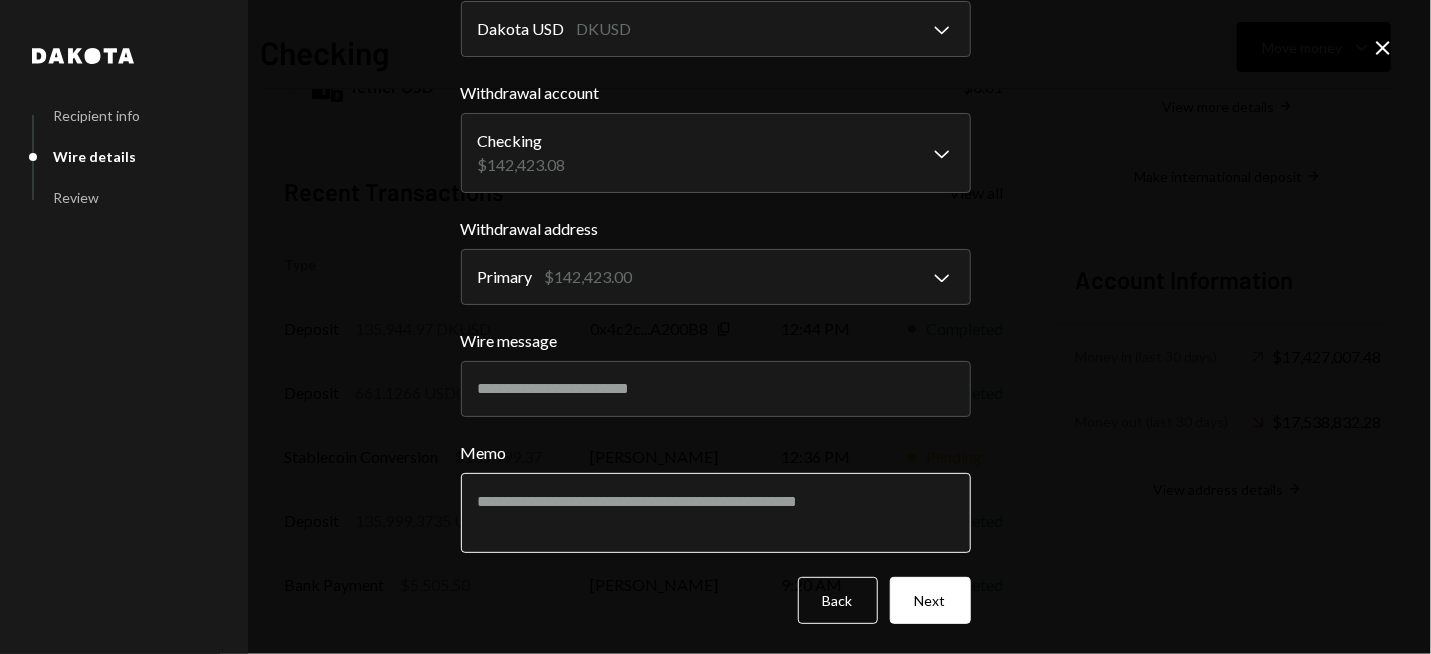 scroll, scrollTop: 252, scrollLeft: 0, axis: vertical 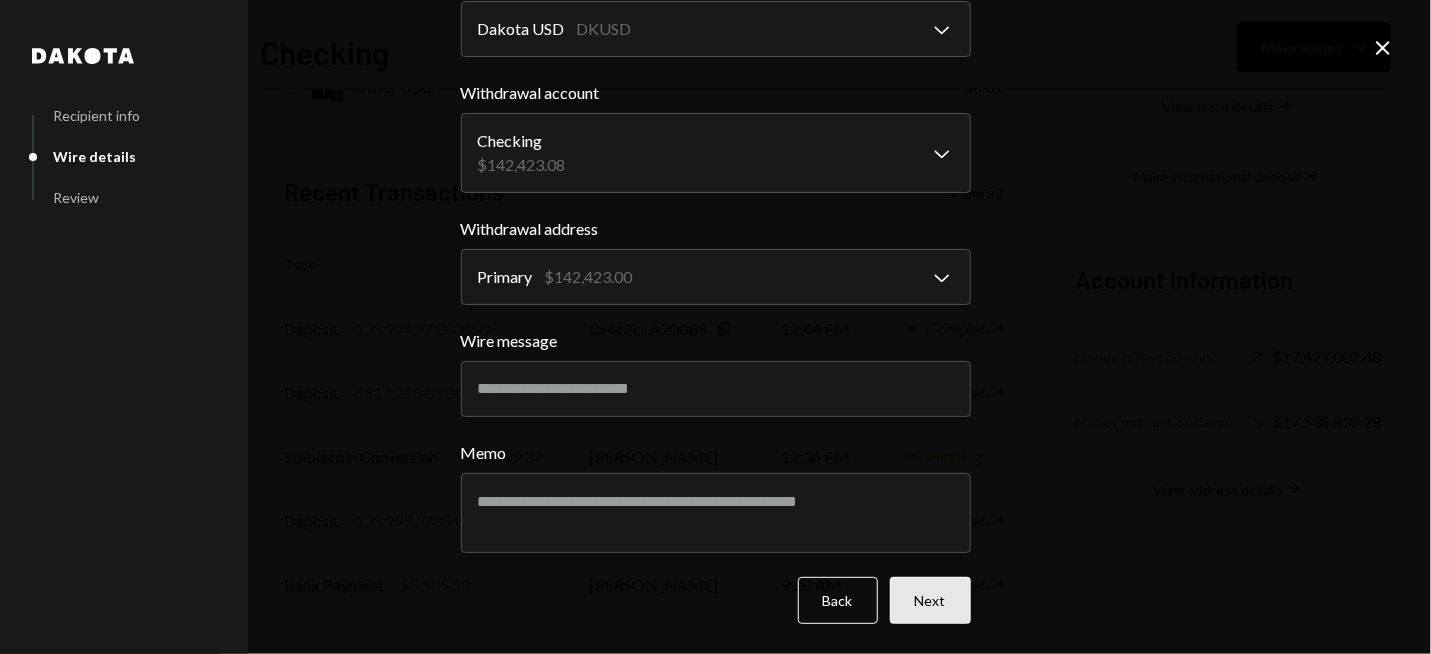 click on "Next" at bounding box center (930, 600) 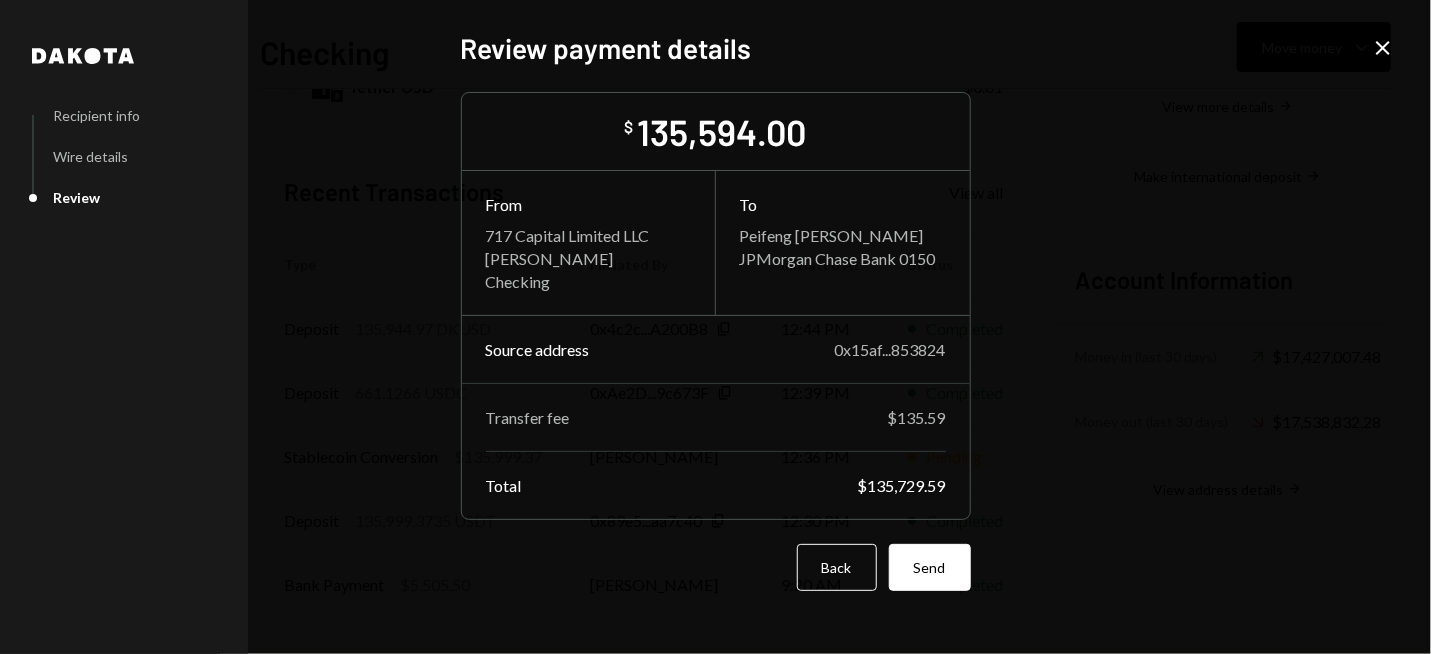 scroll, scrollTop: 17, scrollLeft: 0, axis: vertical 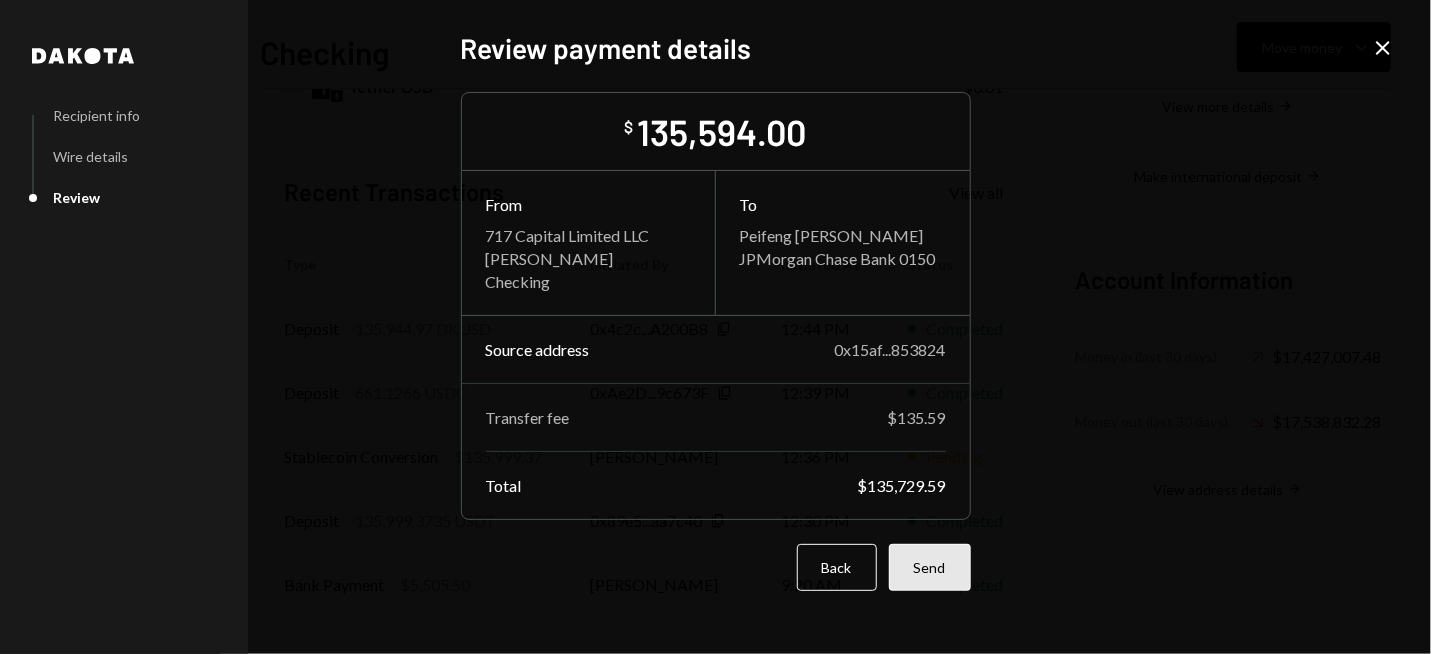 click on "Send" at bounding box center [930, 567] 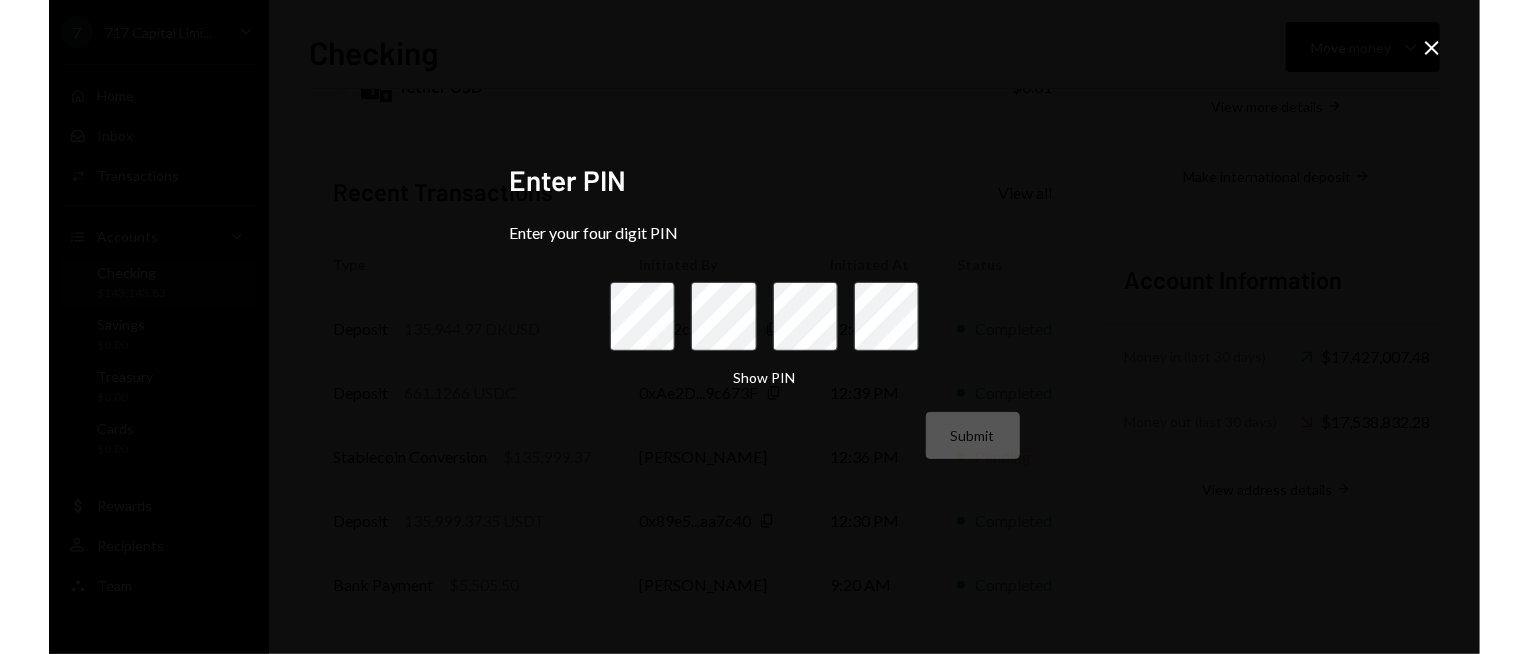 scroll, scrollTop: 0, scrollLeft: 0, axis: both 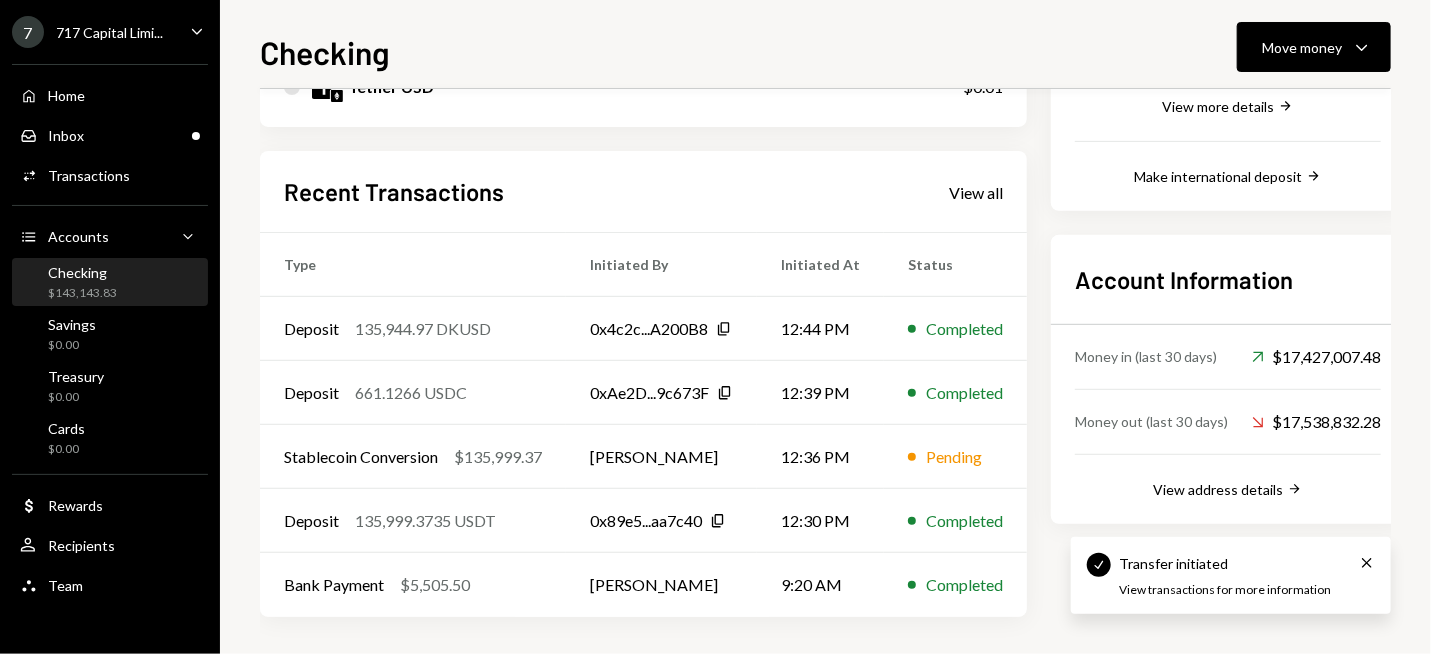 click on "Checking $143,143.83" at bounding box center (110, 283) 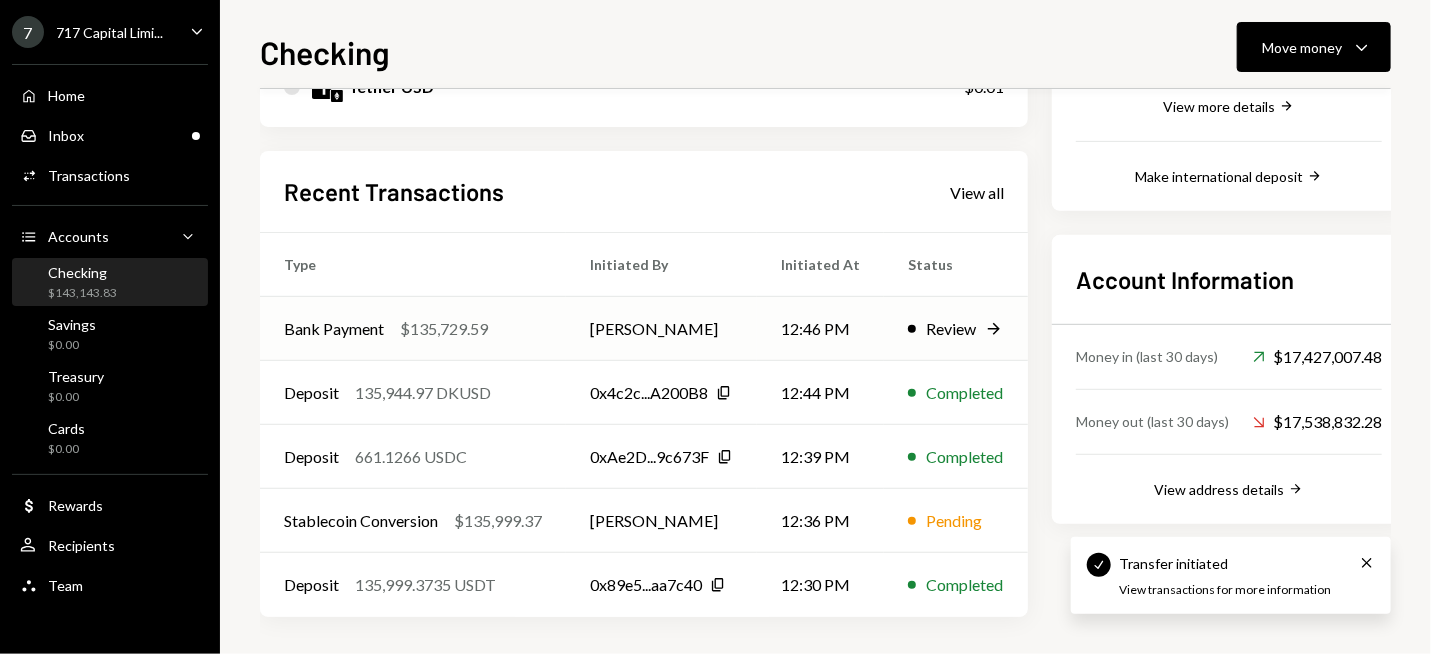 click on "$135,729.59" at bounding box center [444, 329] 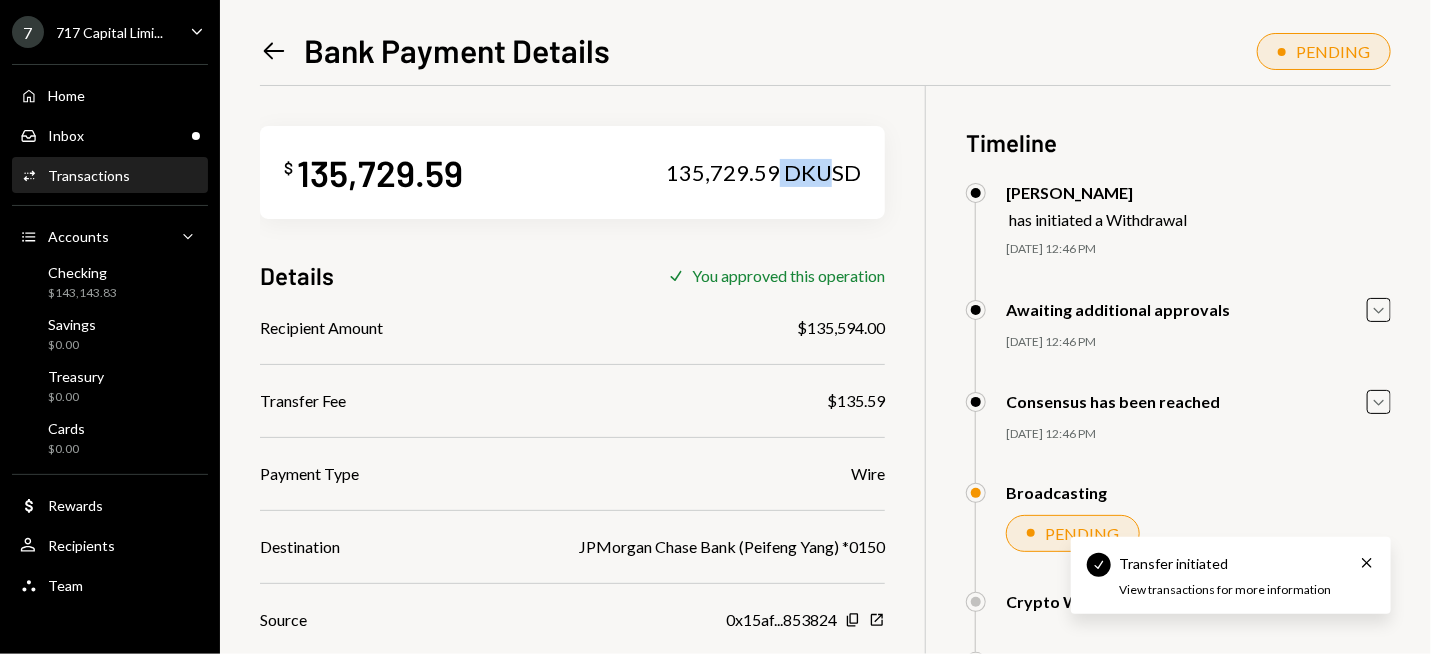 drag, startPoint x: 832, startPoint y: 176, endPoint x: 781, endPoint y: 176, distance: 51 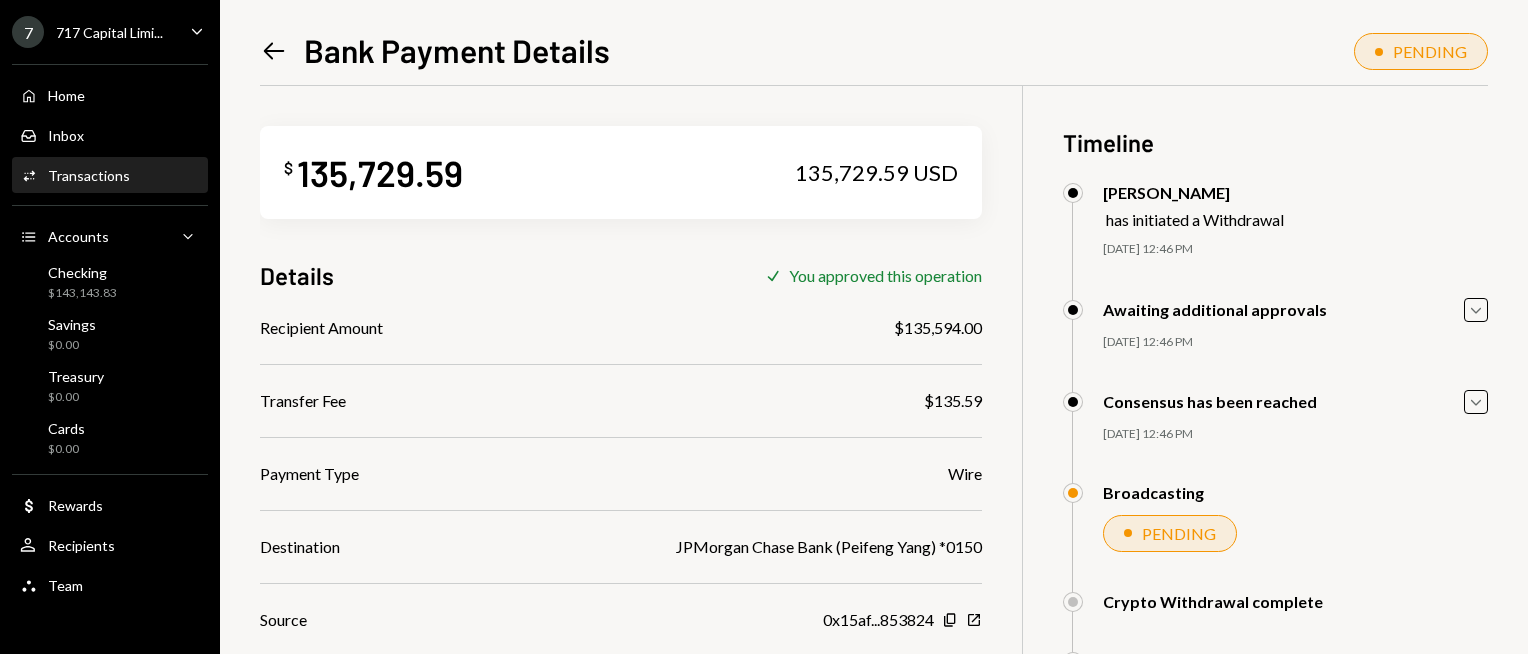 click on "$ 135,729.59 135,729.59  USD Details Check You   approved   this operation Recipient Amount $135,594.00 Transfer Fee $135.59 Payment Type Wire Destination JPMorgan Chase Bank (Peifeng Yang) *0150 Source 0x15af...853824 Copy New Window Payment Receipt Download   Download" at bounding box center (621, 395) 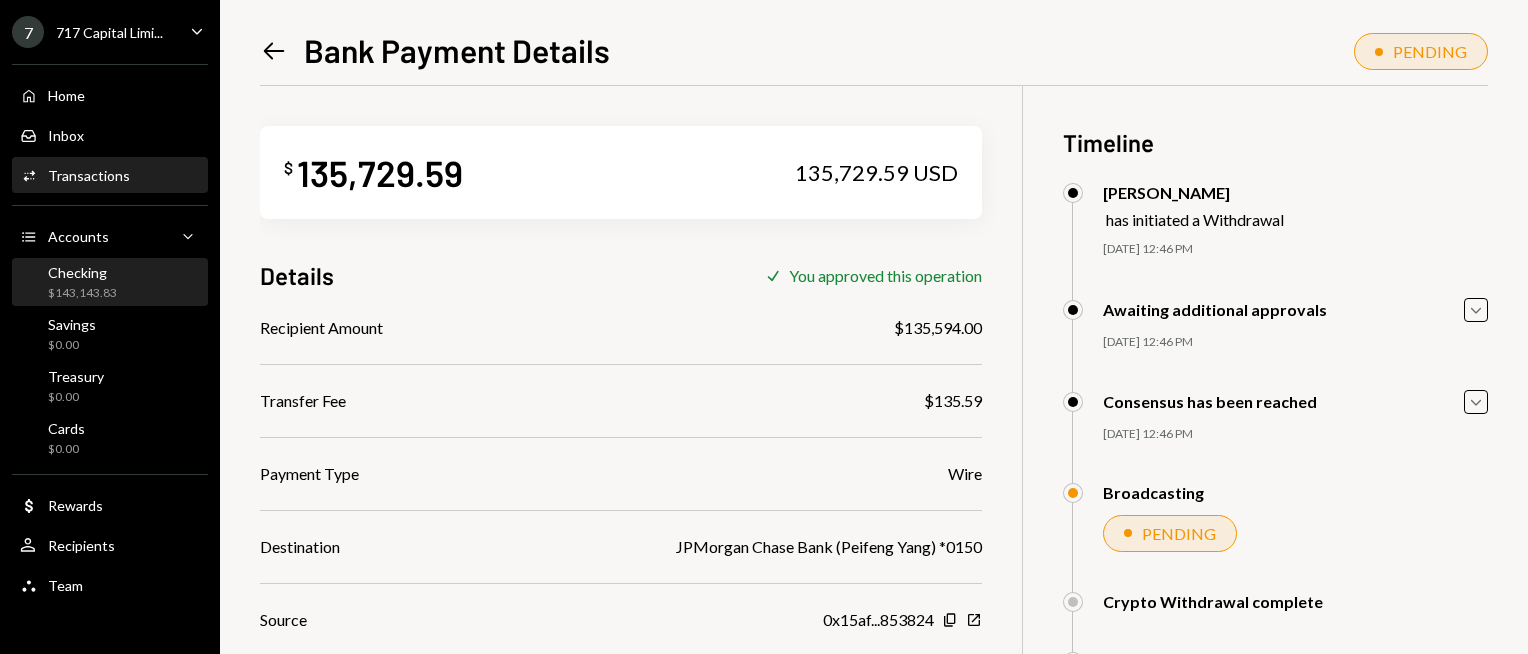 click on "Checking $143,143.83" at bounding box center (110, 283) 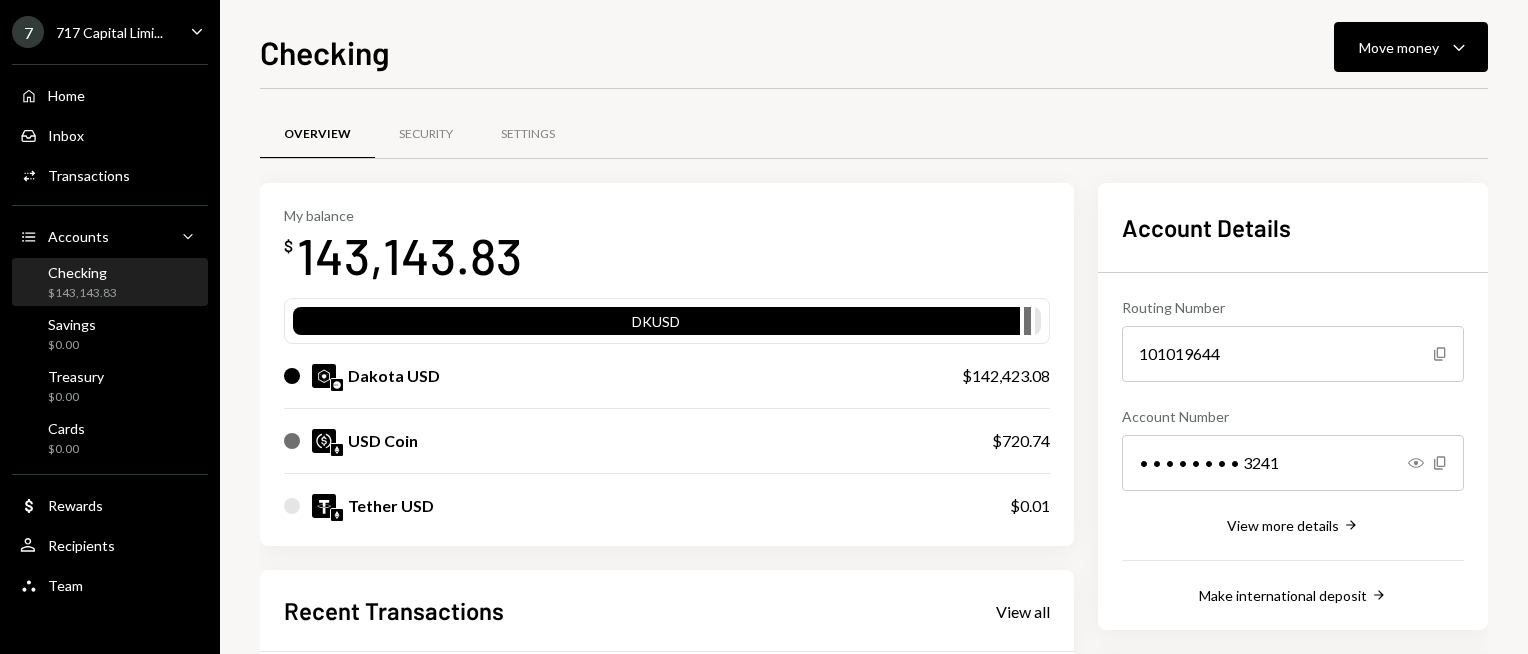 click on "Checking Move money Caret Down Overview Security Settings My balance $ 143,143.83 DKUSD Dakota USD $142,423.08 USD Coin $720.74 Tether USD $0.01 Recent Transactions View all Type Initiated By Initiated At Status Bank Payment $135,729.59 Ryan Noonan 07/08/25 12:46 PM Pending Deposit 135,944.97  DKUSD 0x4c2c...A200B8 Copy 07/08/25 12:44 PM Completed Deposit 661.1266  USDC 0xAe2D...9c673F Copy 07/08/25 12:39 PM Completed Stablecoin Conversion $135,999.37 Ryan Noonan 07/08/25 12:36 PM Pending Deposit 135,999.3735  USDT 0x89e5...aa7c40 Copy 07/08/25 12:30 PM Completed Account Details Routing Number 101019644 Copy Account Number • • • • • • • •  3241 Show Copy View more details Right Arrow Make international deposit Right Arrow Account Information Money in (last 30 days) Up Right Arrow $17,427,007.48 Money out (last 30 days) Down Right Arrow $17,538,832.28 View address details Right Arrow" at bounding box center [874, 327] 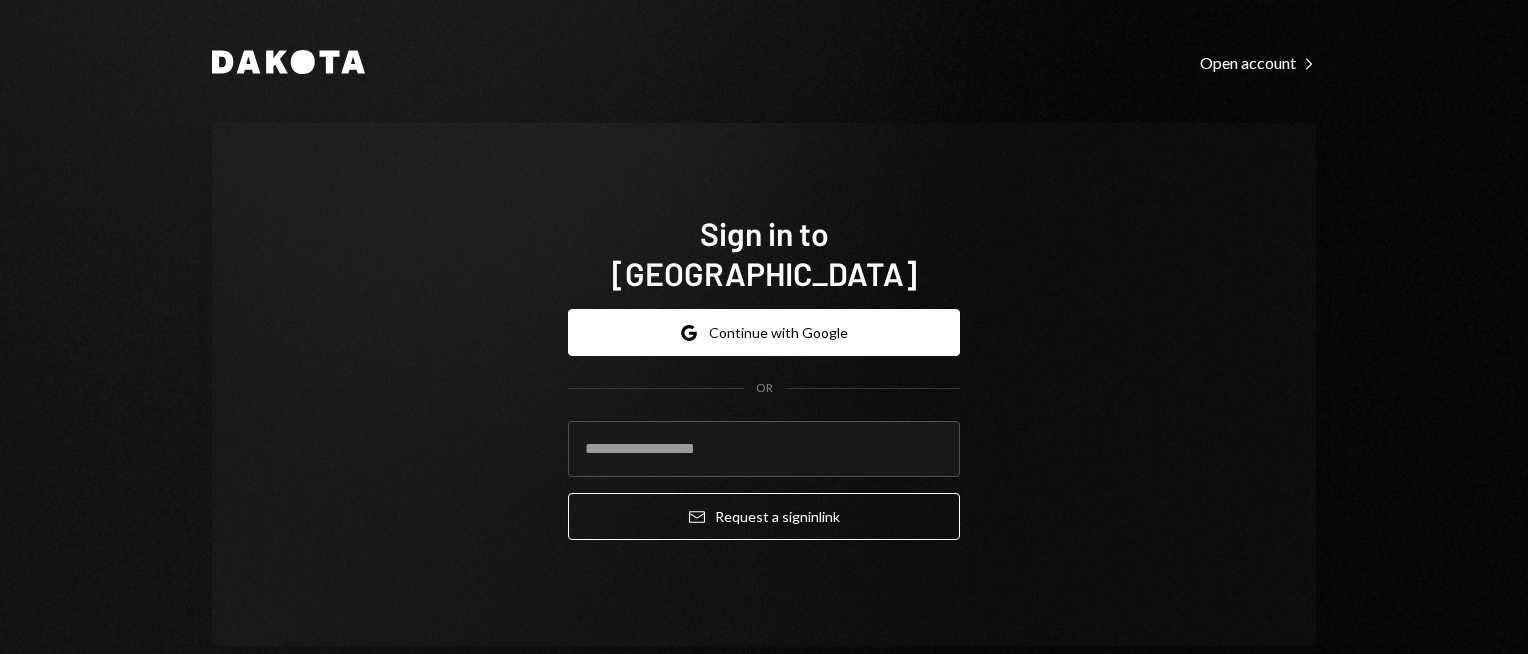scroll, scrollTop: 0, scrollLeft: 0, axis: both 